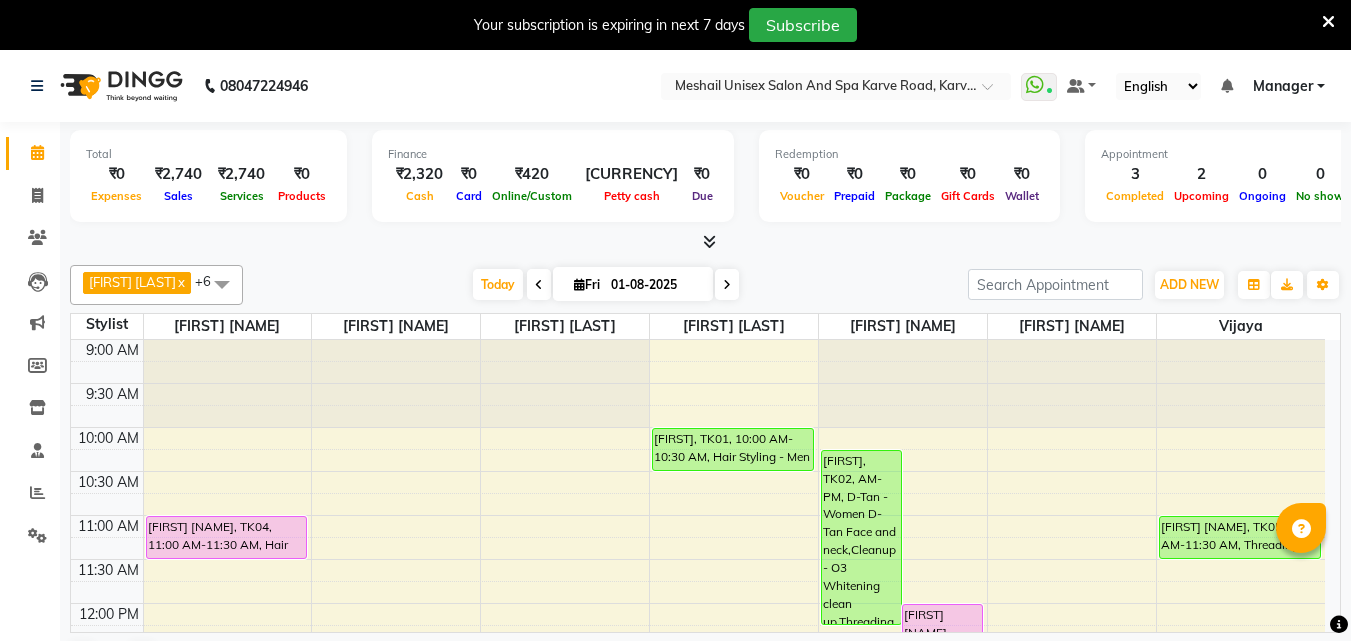 scroll, scrollTop: 0, scrollLeft: 0, axis: both 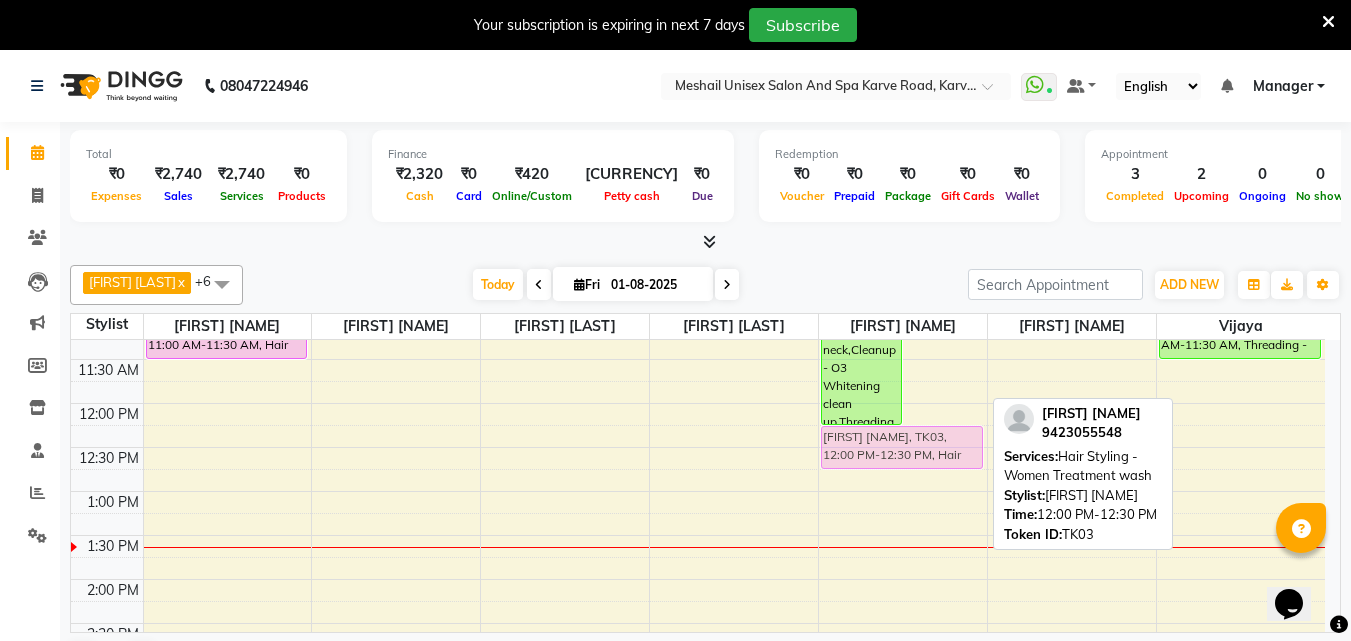 drag, startPoint x: 956, startPoint y: 407, endPoint x: 953, endPoint y: 419, distance: 12.369317 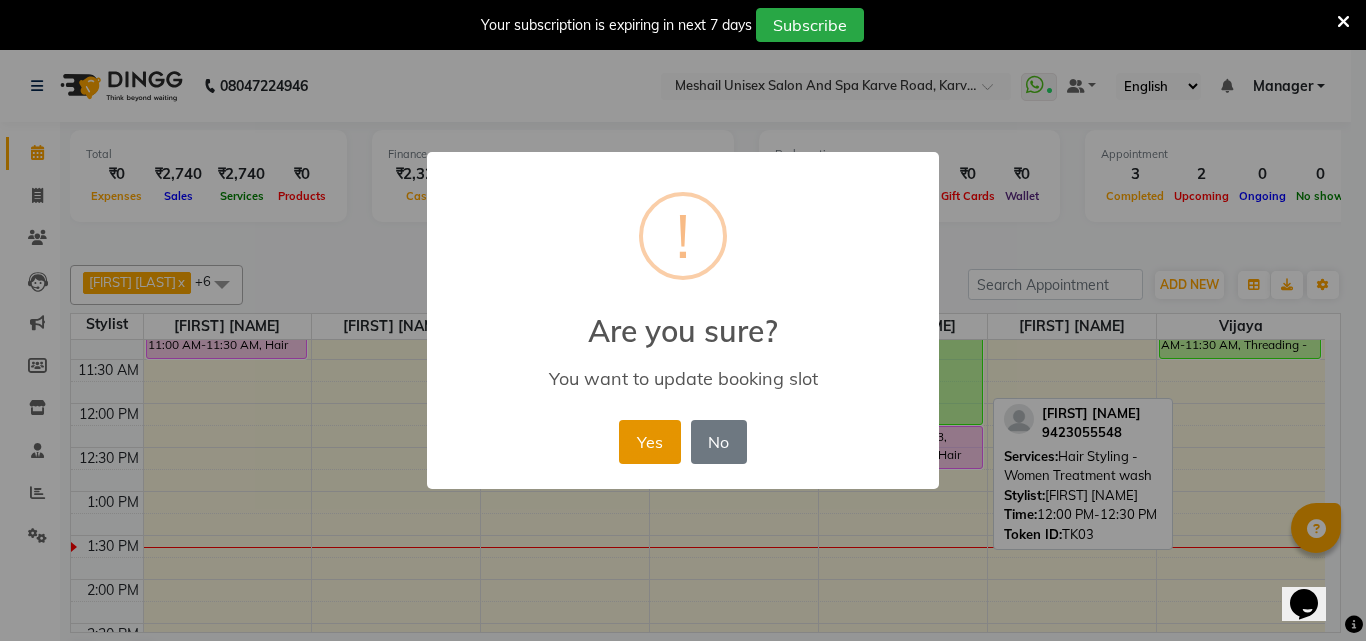click on "Yes" at bounding box center (649, 442) 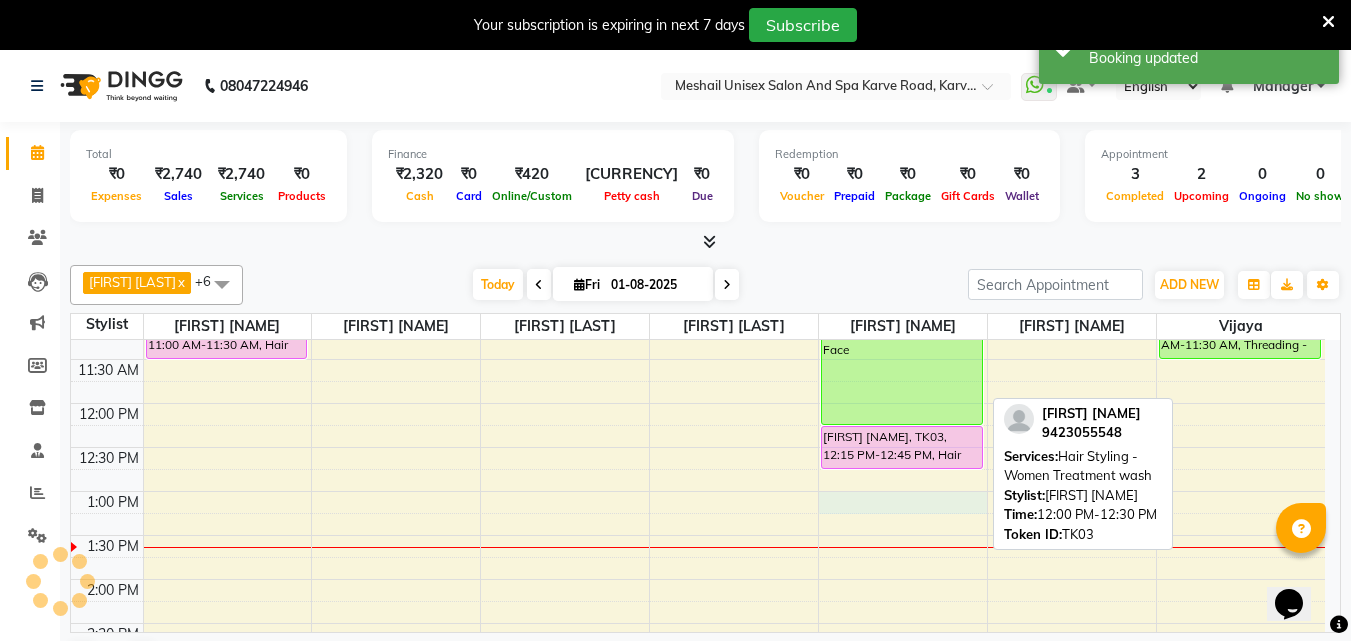 click on "9:00 AM 9:30 AM 10:00 AM 10:30 AM 11:00 AM 11:30 AM 12:00 PM 12:30 PM 1:00 PM 1:30 PM 2:00 PM 2:30 PM 3:00 PM 3:30 PM 4:00 PM 4:30 PM 5:00 PM 5:30 PM 6:00 PM 6:30 PM 7:00 PM 7:30 PM 8:00 PM 8:30 PM 9:00 PM 9:30 PM    [FIRST] [NAME], TK04, 11:00 AM-11:30 AM, Hair Styling - Men Hair Cut    [FIRST], TK01, 10:00 AM-10:30 AM, Hair Styling - Men Hair Cut    [FIRST], TK02, 10:15 AM-12:15 PM, D-Tan - Women D-Tan Face and neck,Cleanup - O3  Whitening clean up,Threading - Women Full Face    [FIRST] [NAME], TK03, 12:15 PM-12:45 PM, Hair Styling - Women Treatment wash    [FIRST] [NAME], TK05, 11:00 AM-11:30 AM, Threading - Women Eye Brows" at bounding box center (698, 711) 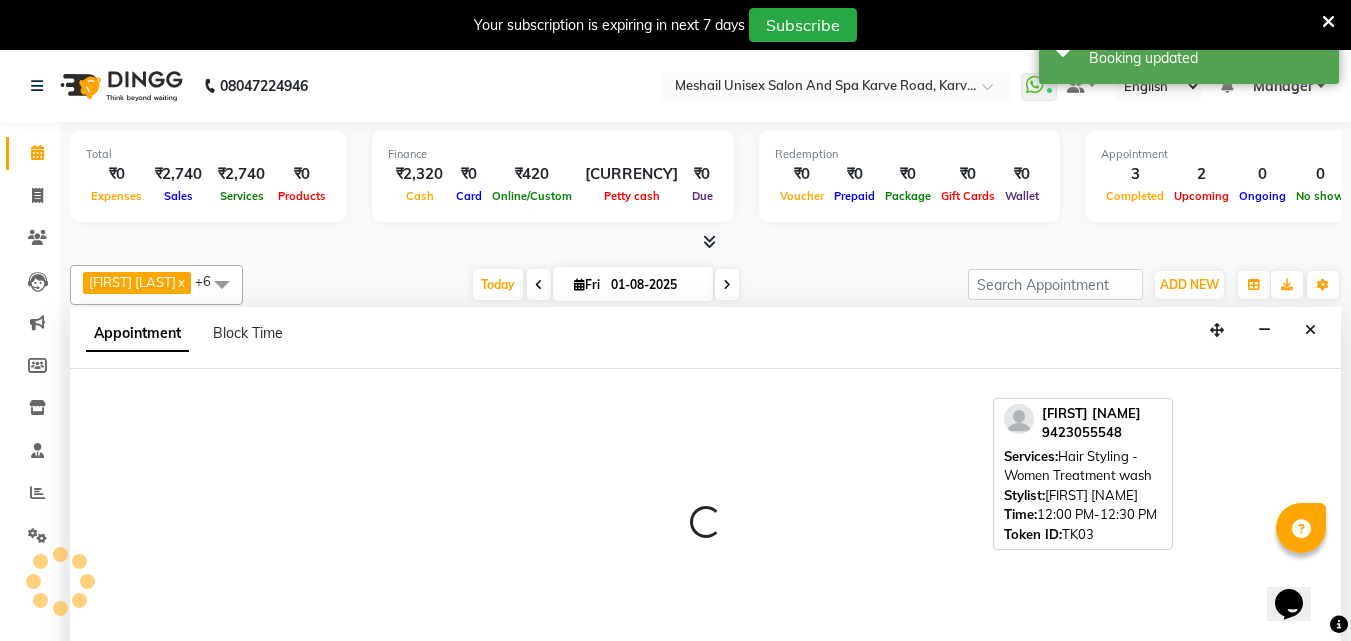 scroll, scrollTop: 51, scrollLeft: 0, axis: vertical 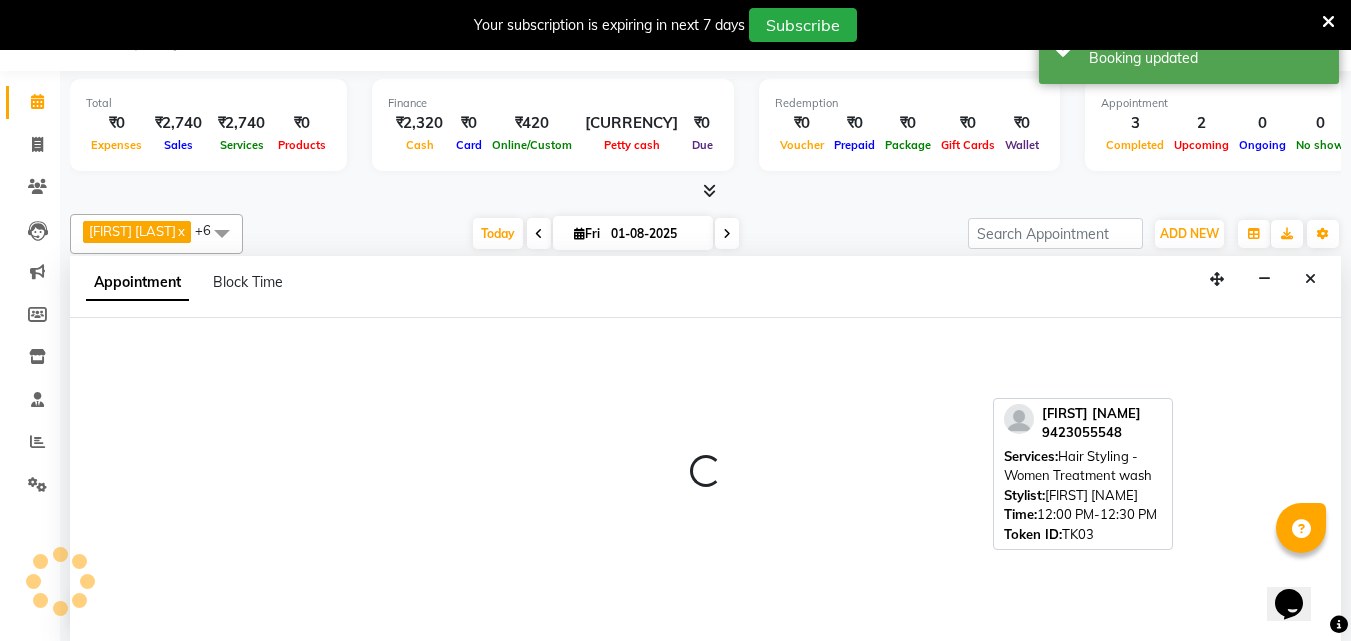 select on "52970" 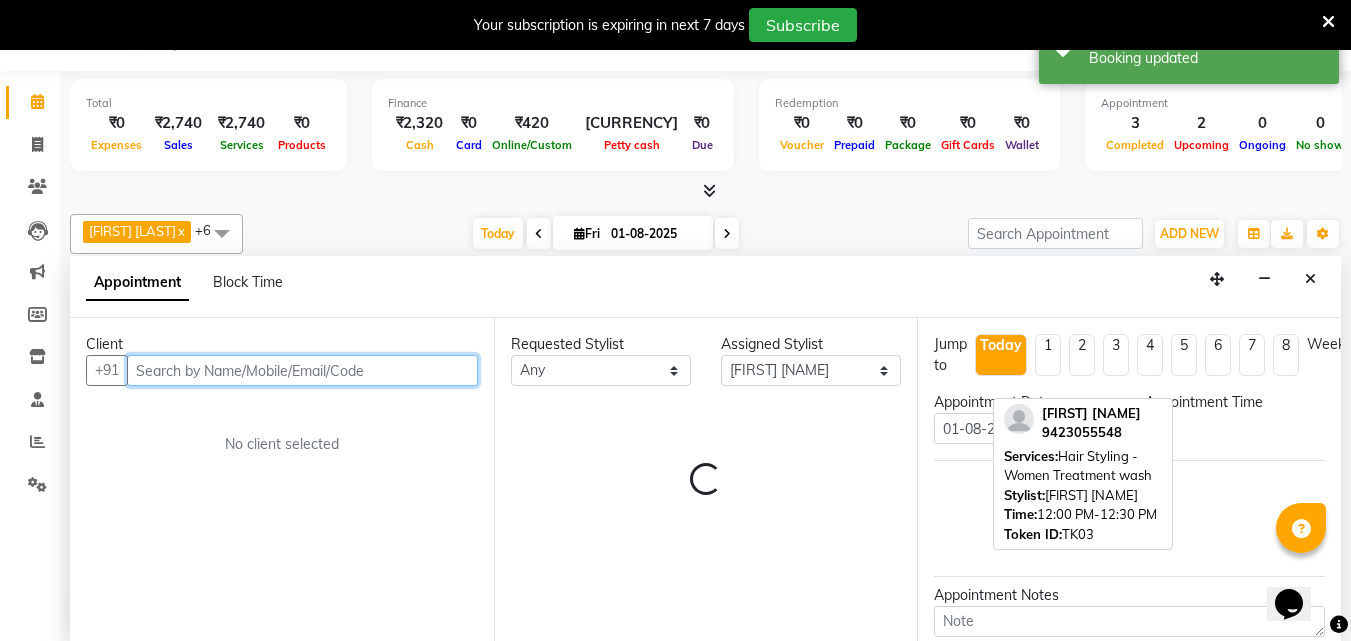 select on "780" 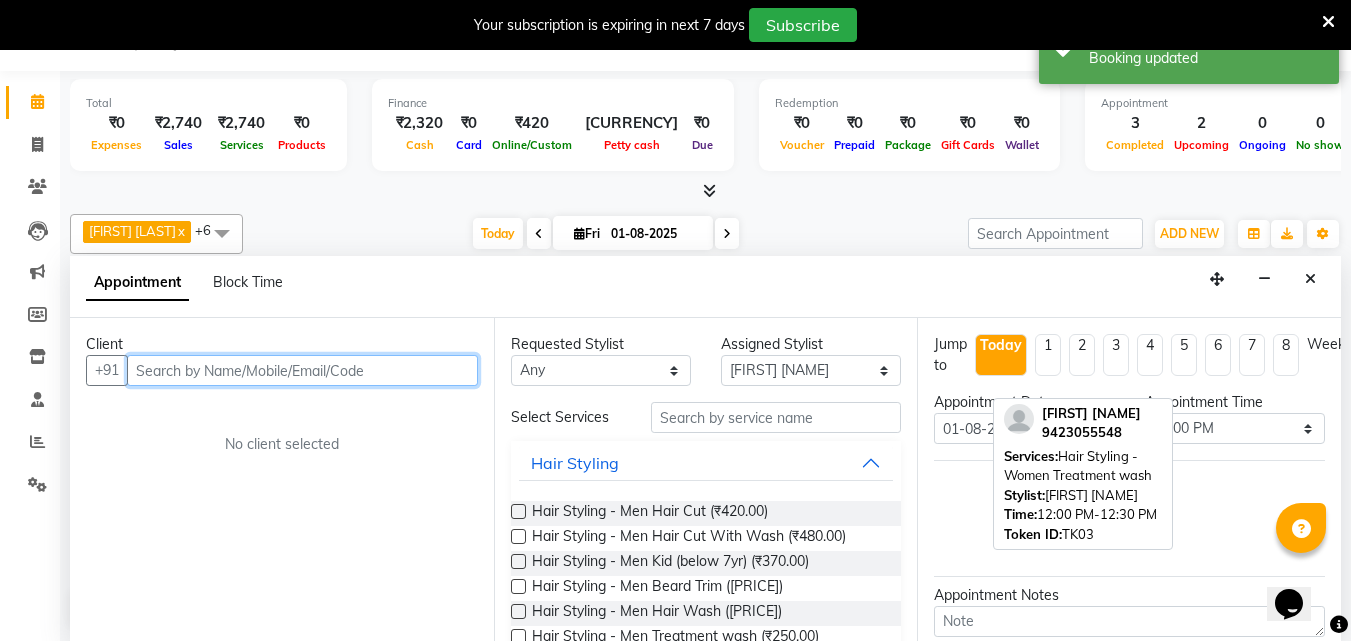 click at bounding box center (302, 370) 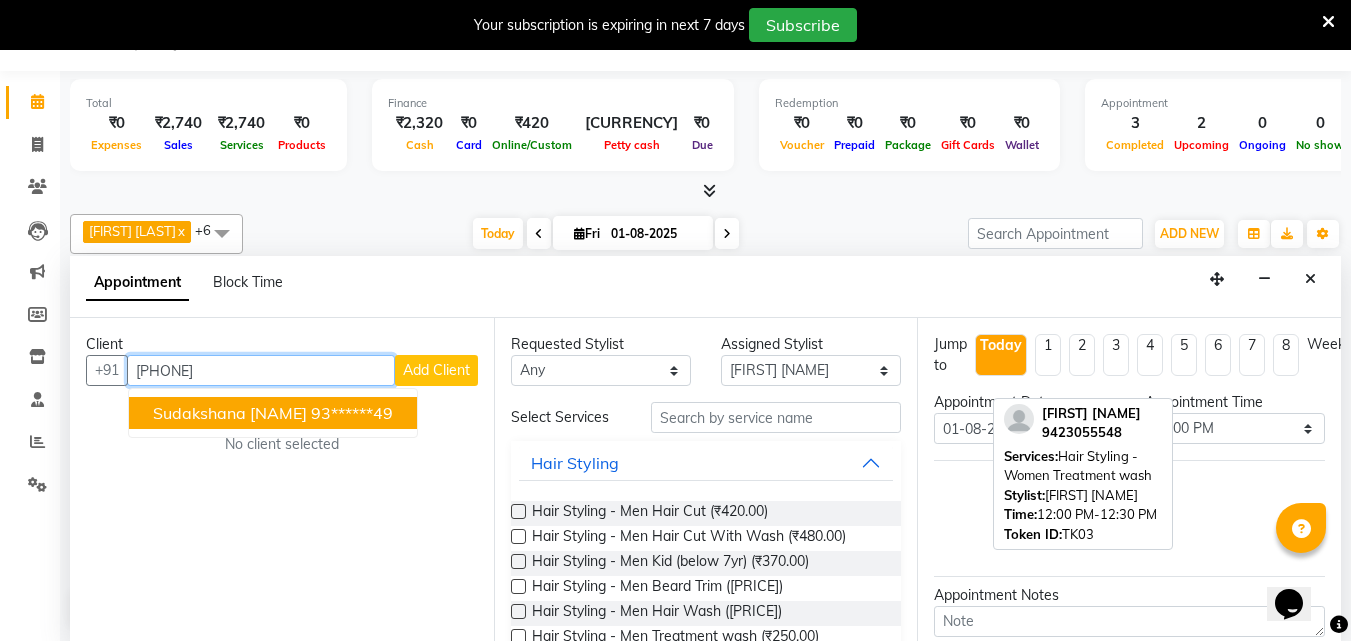click on "Sudakshana [NAME]" at bounding box center [230, 413] 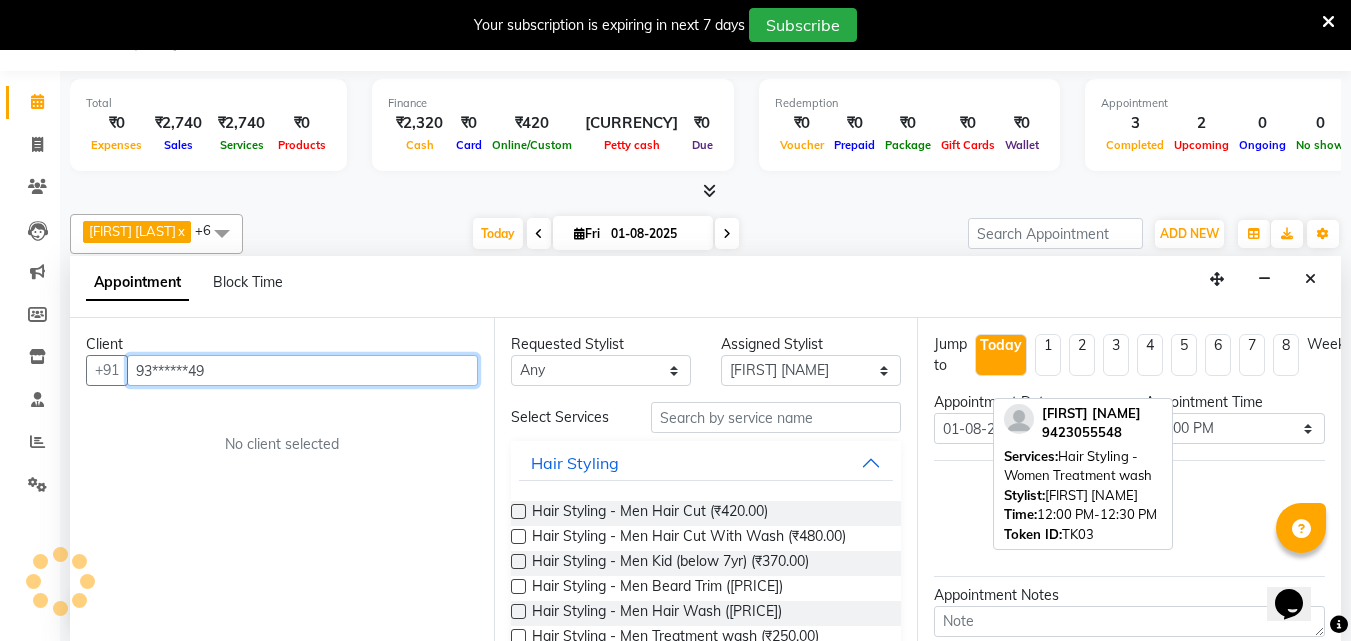 type on "93******49" 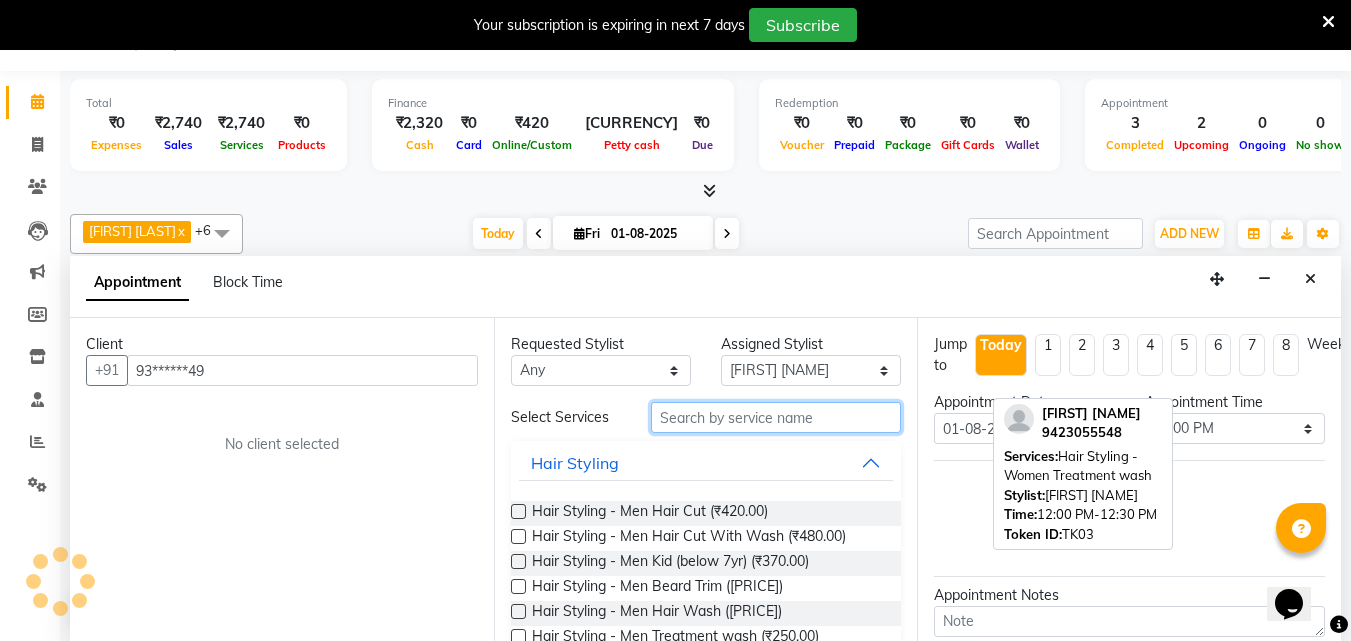 click at bounding box center [776, 417] 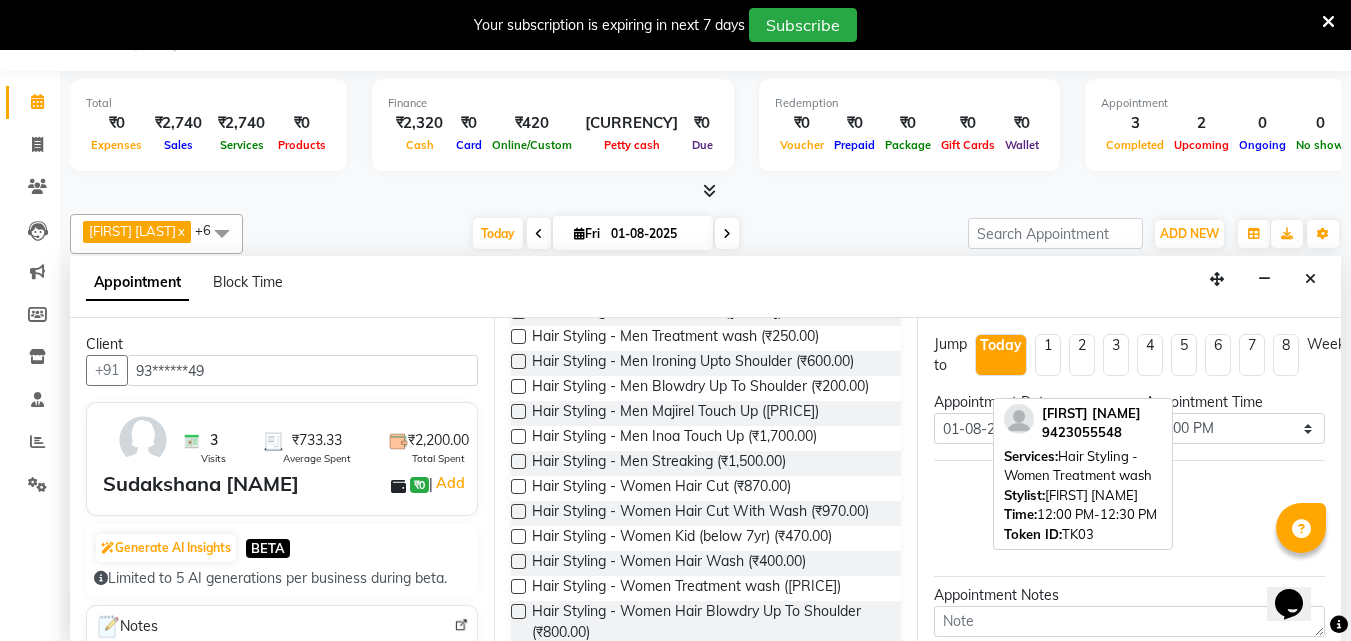 scroll, scrollTop: 0, scrollLeft: 0, axis: both 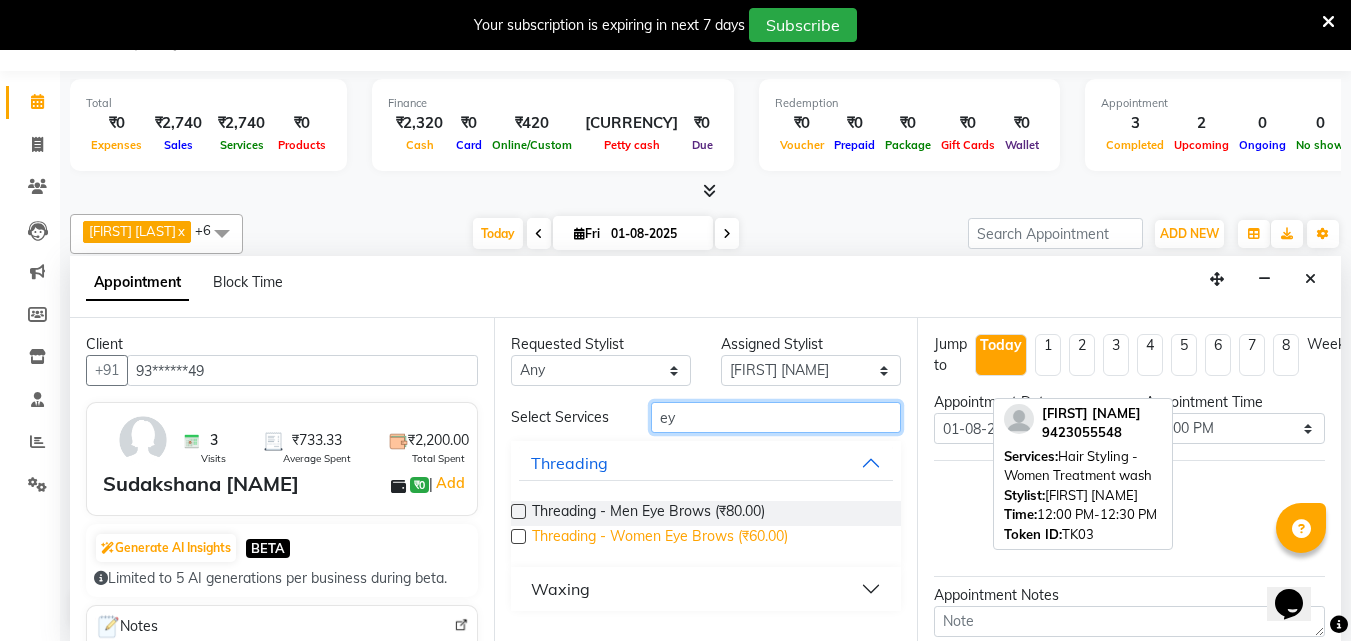 type on "ey" 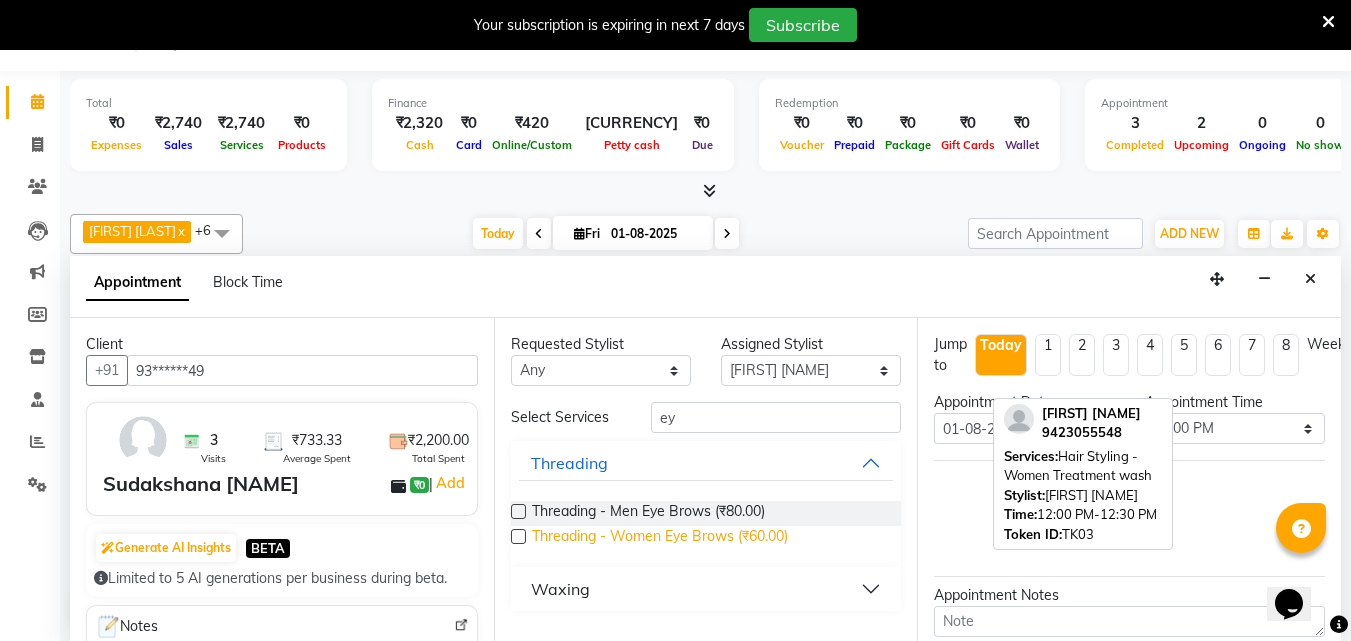 click on "Threading - Women Eye Brows (₹60.00)" at bounding box center [660, 538] 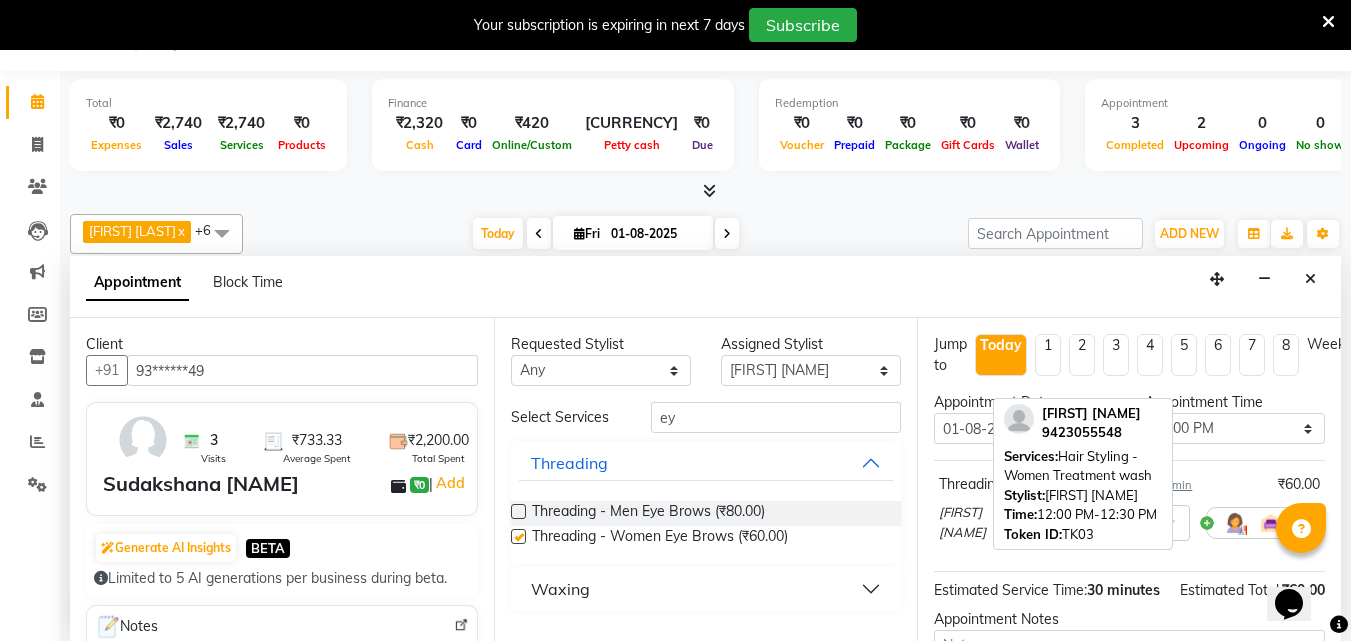 checkbox on "false" 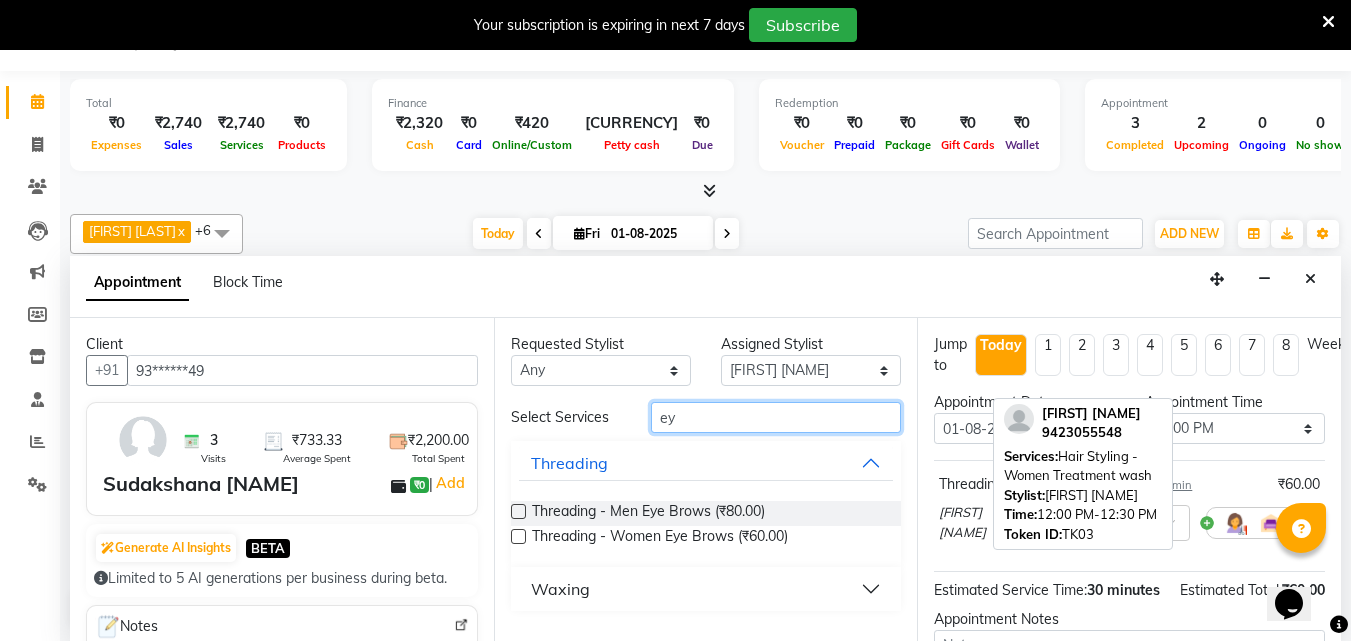 click on "ey" at bounding box center (776, 417) 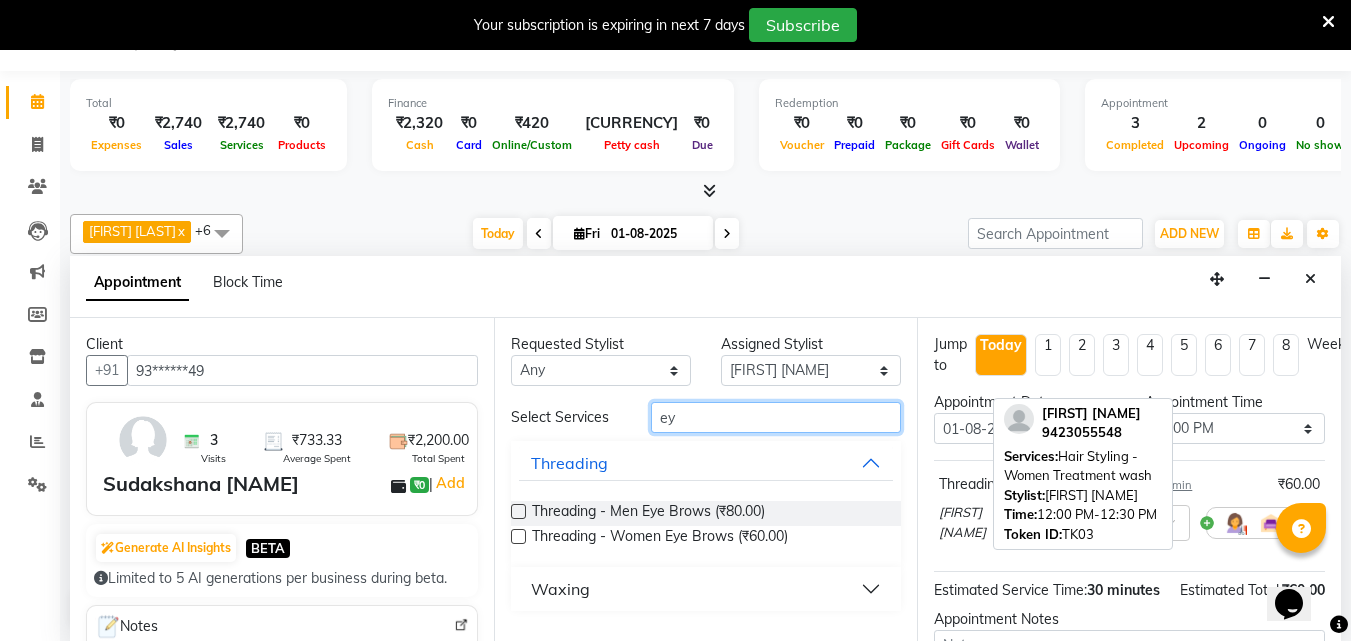 type on "e" 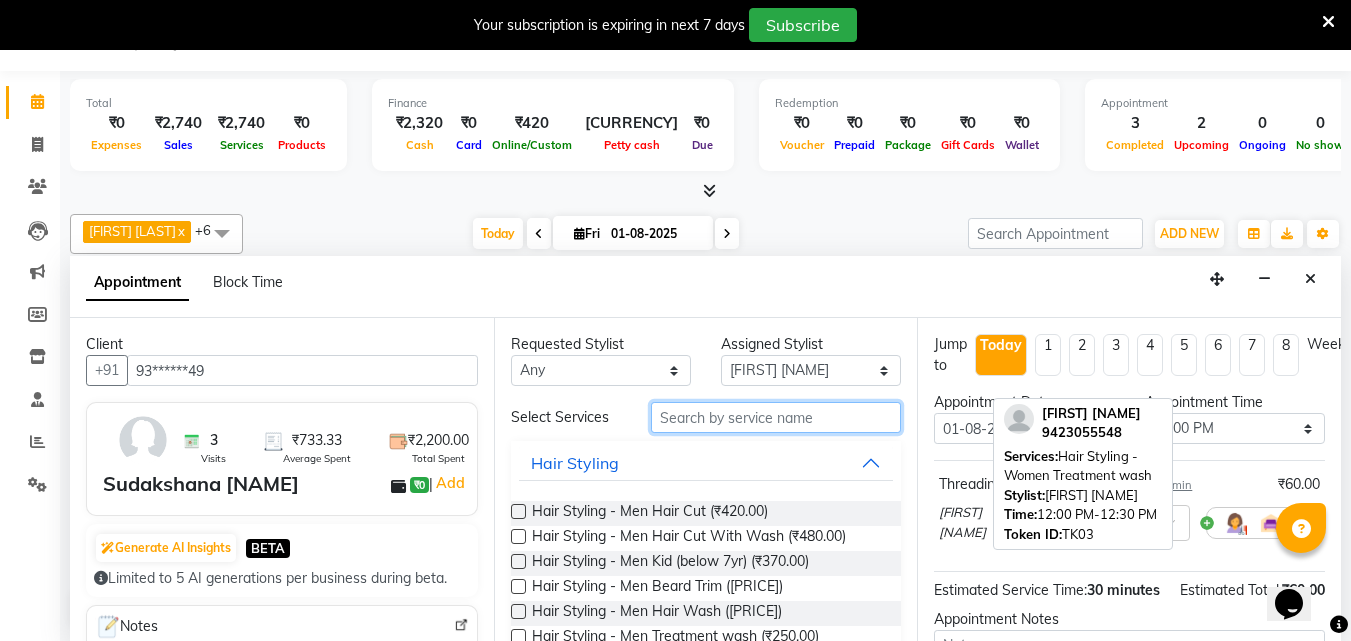 type 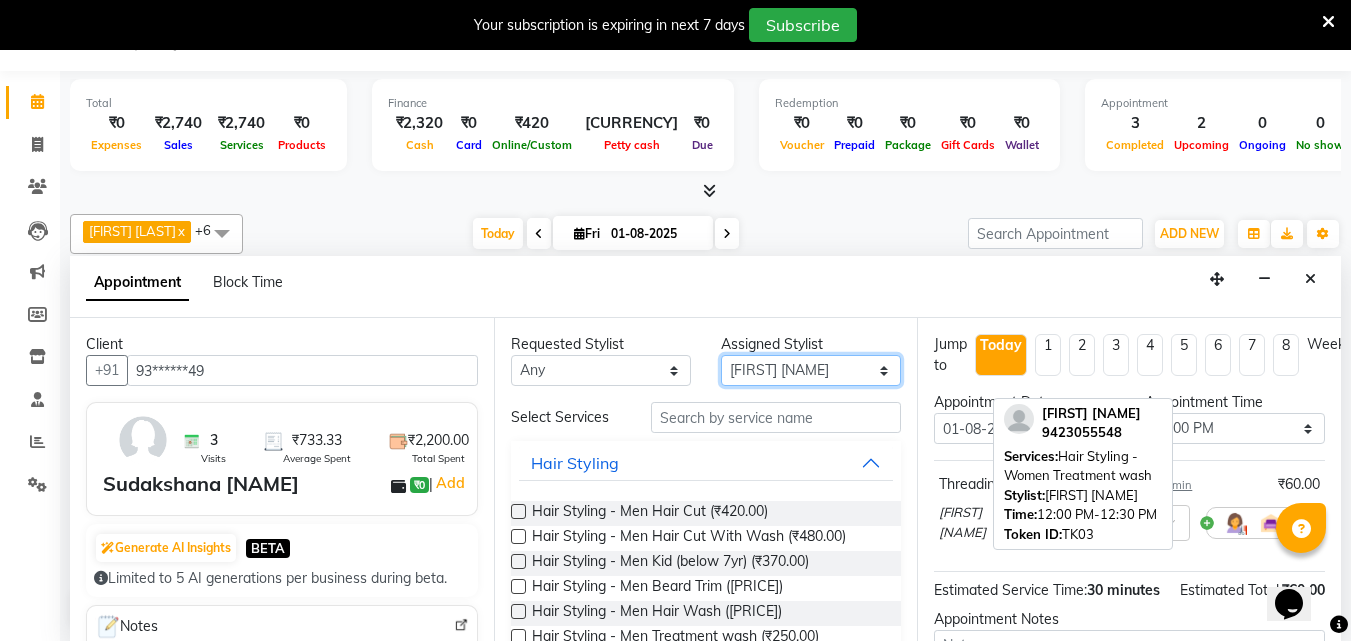 click on "Select [FIRST] [NAME] [FIRST] [NAME] [FIRST] [FIRST] [FIRST] [FIRST] [FIRST]" at bounding box center (811, 370) 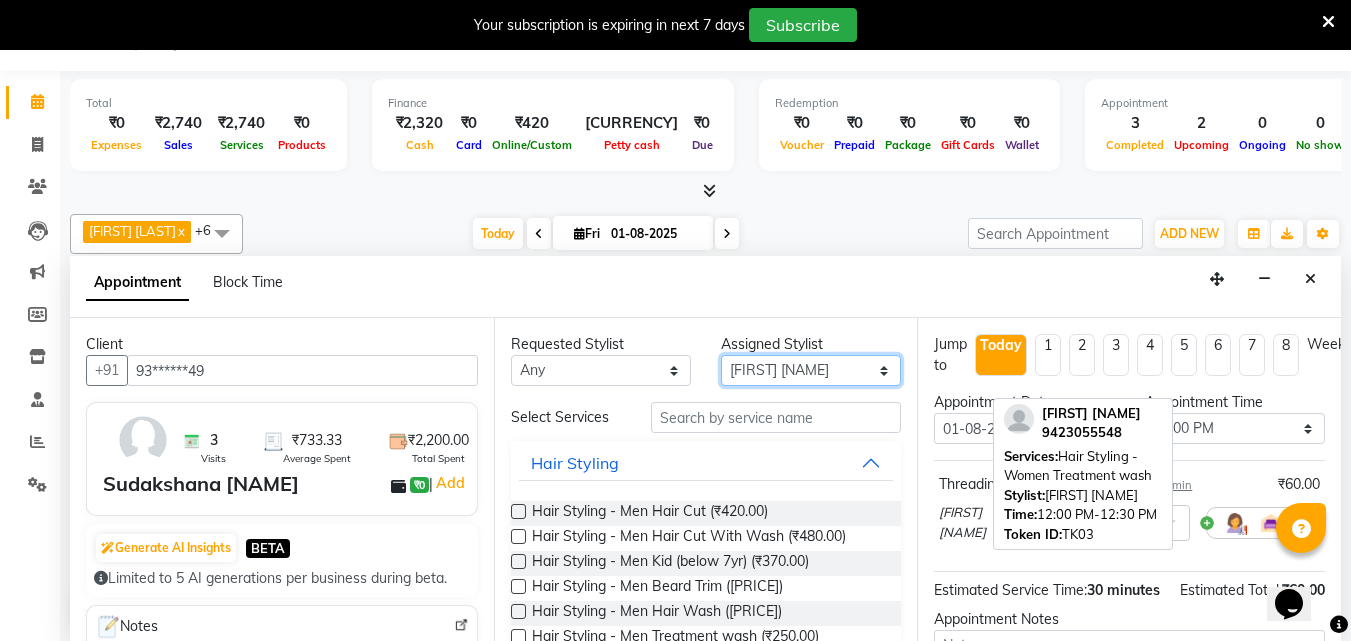 select on "[NUMBER]" 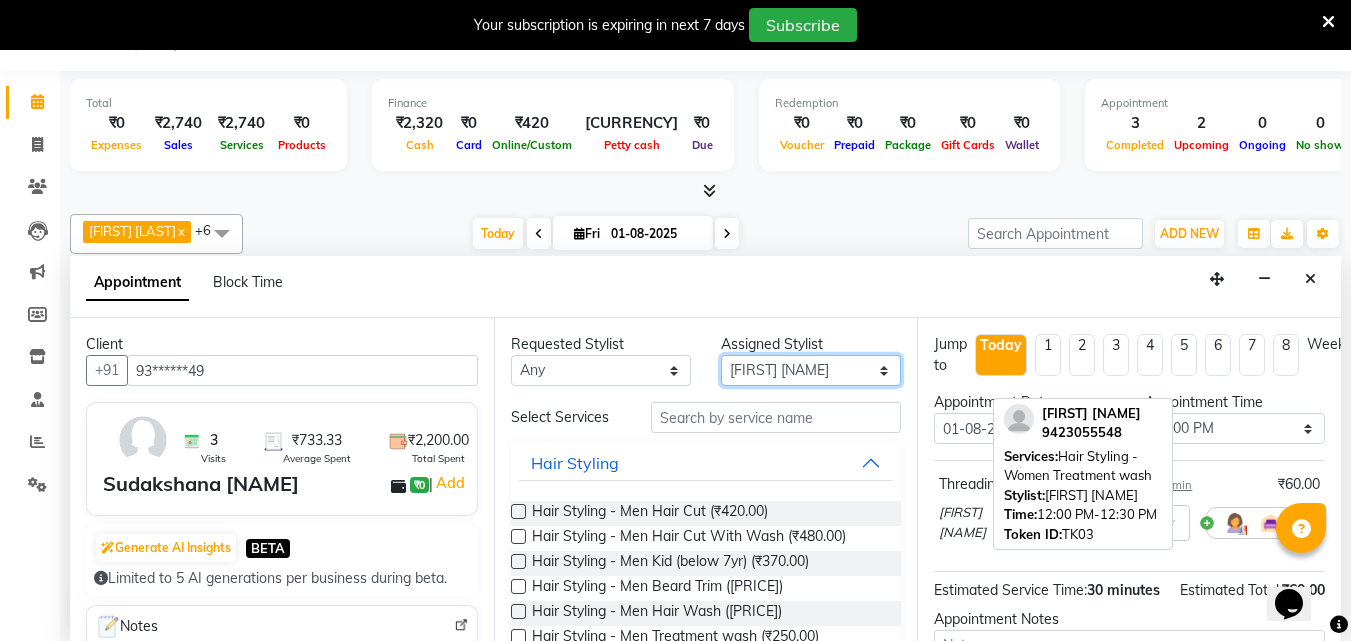 click on "Select [FIRST] [NAME] [FIRST] [NAME] [FIRST] [FIRST] [FIRST] [FIRST] [FIRST]" at bounding box center (811, 370) 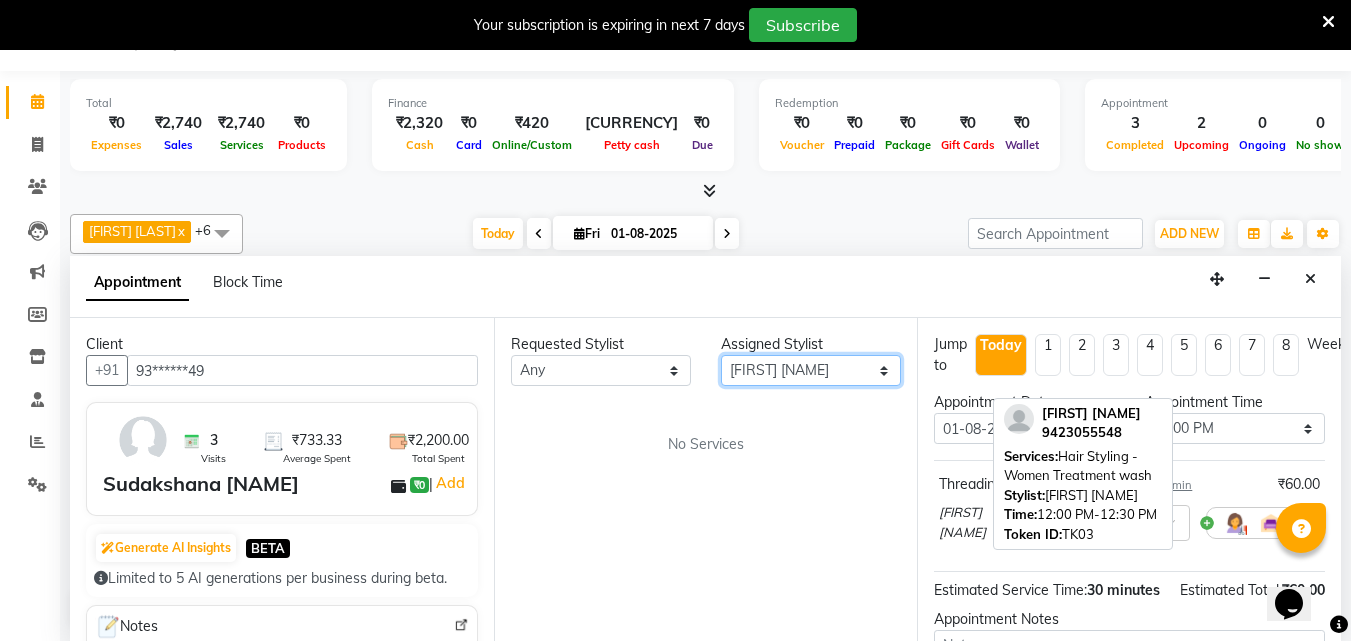 click on "Select [FIRST] [NAME] [FIRST] [NAME] [FIRST] [FIRST] [FIRST] [FIRST] [FIRST]" at bounding box center (811, 370) 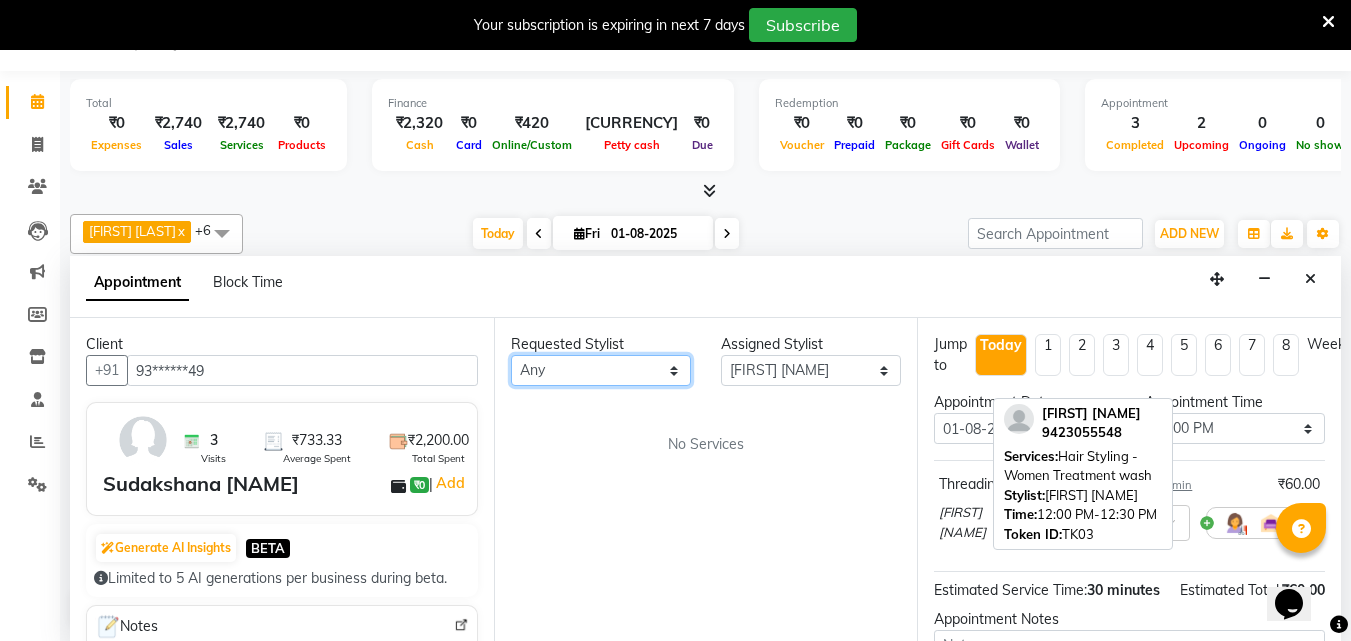 click on "Any [FIRST] [LAST] [FIRST] [LAST] [FIRST] [LAST] [FIRST] [LAST] [FIRST] [LAST]" at bounding box center [601, 370] 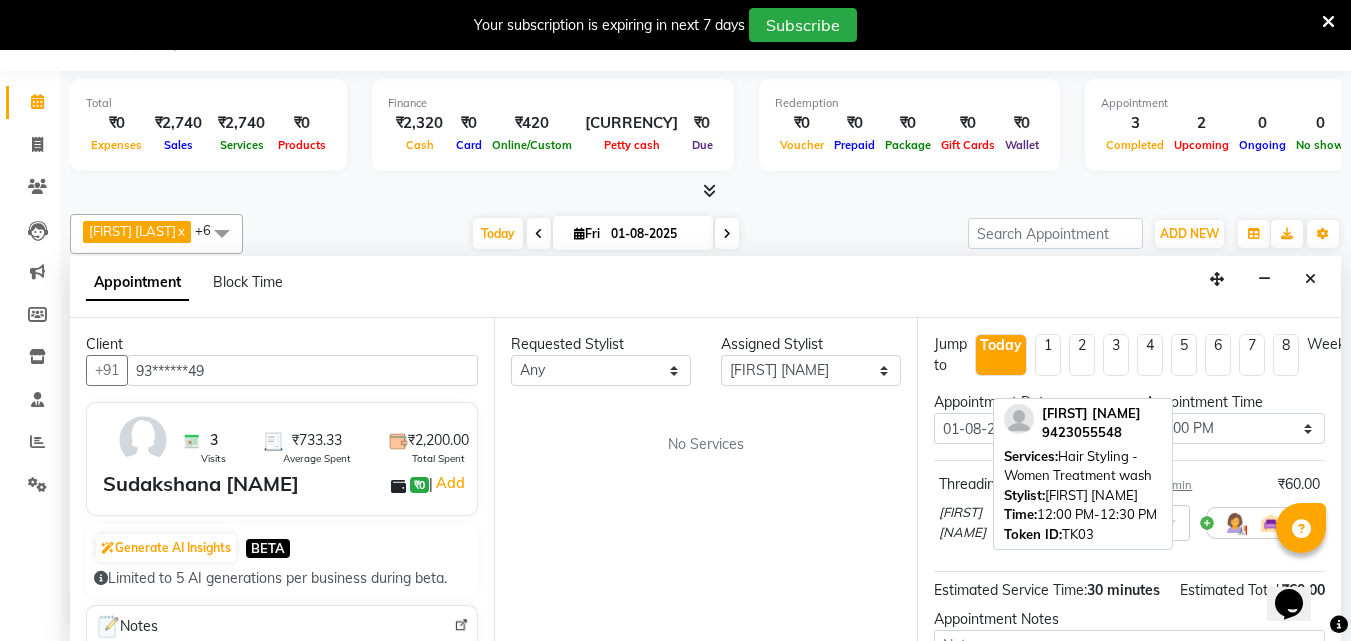 click on "No Services" at bounding box center (706, 444) 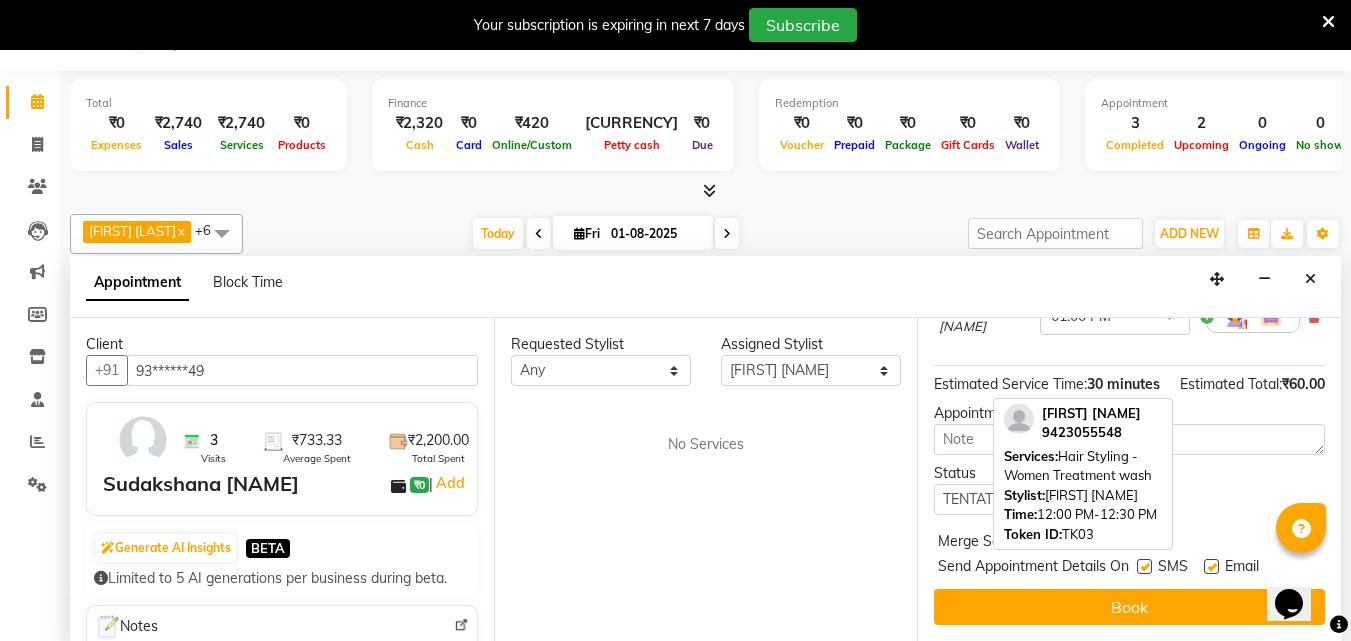 scroll, scrollTop: 242, scrollLeft: 0, axis: vertical 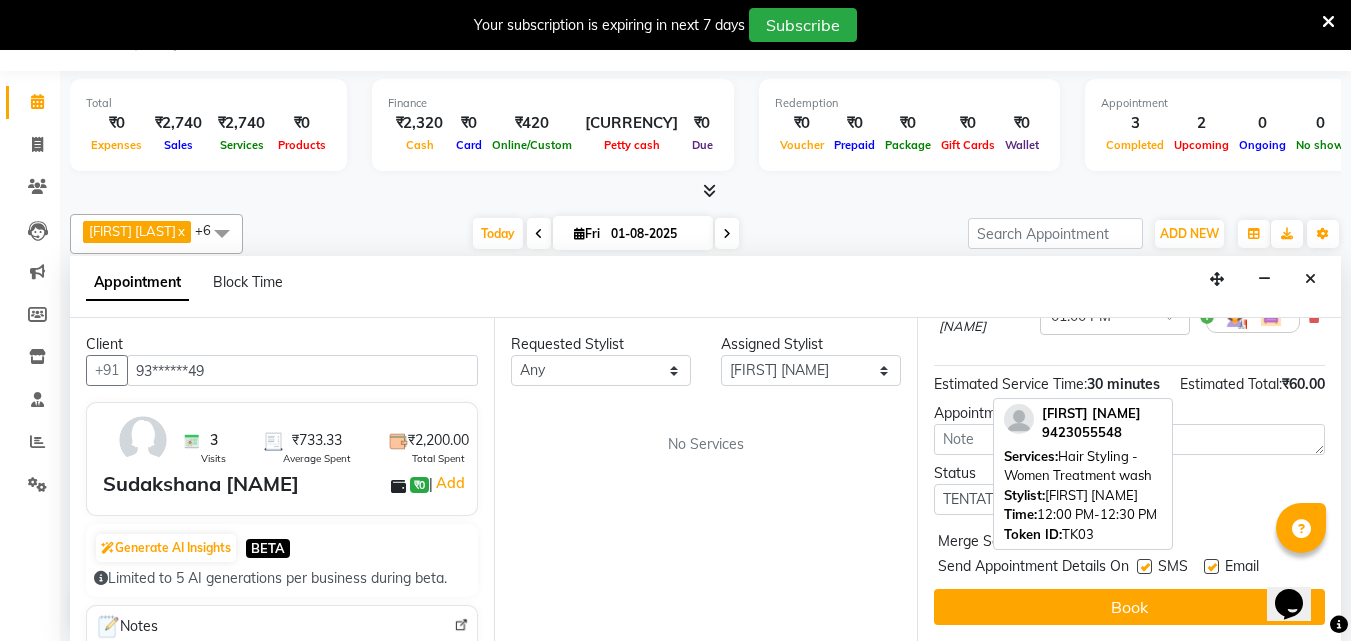 click on "Status Select TENTATIVE CONFIRM CHECK-IN UPCOMING" at bounding box center (1129, 489) 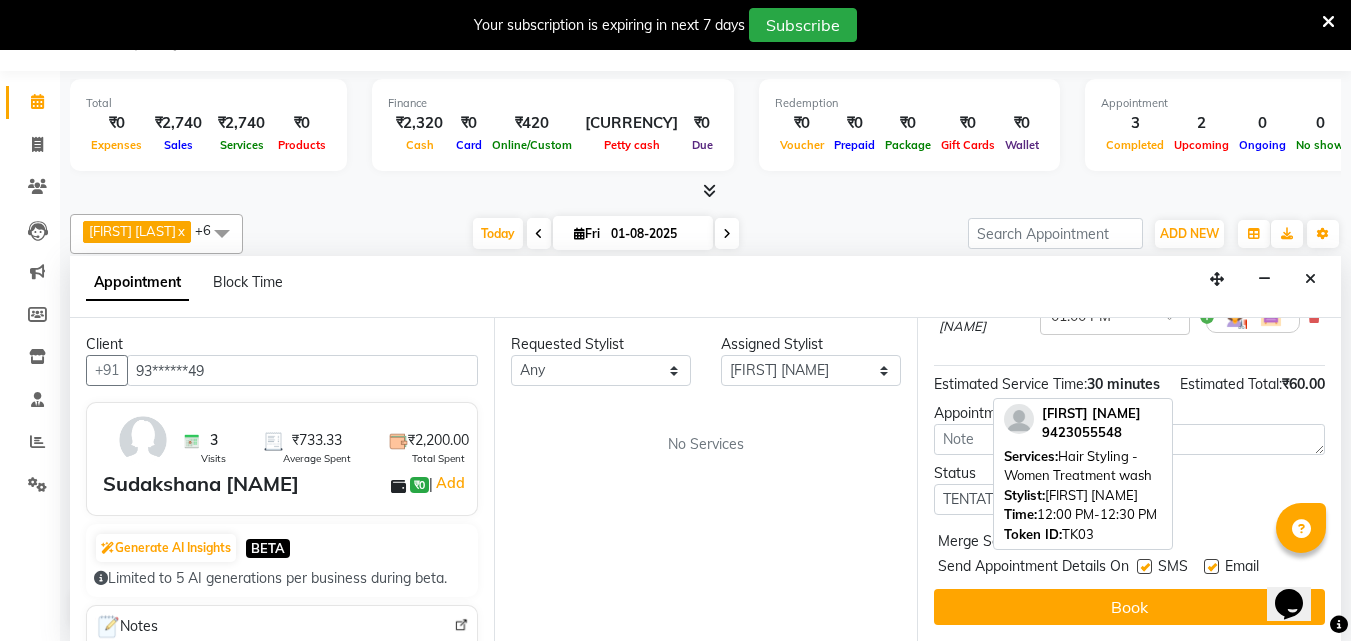 click at bounding box center (1144, 566) 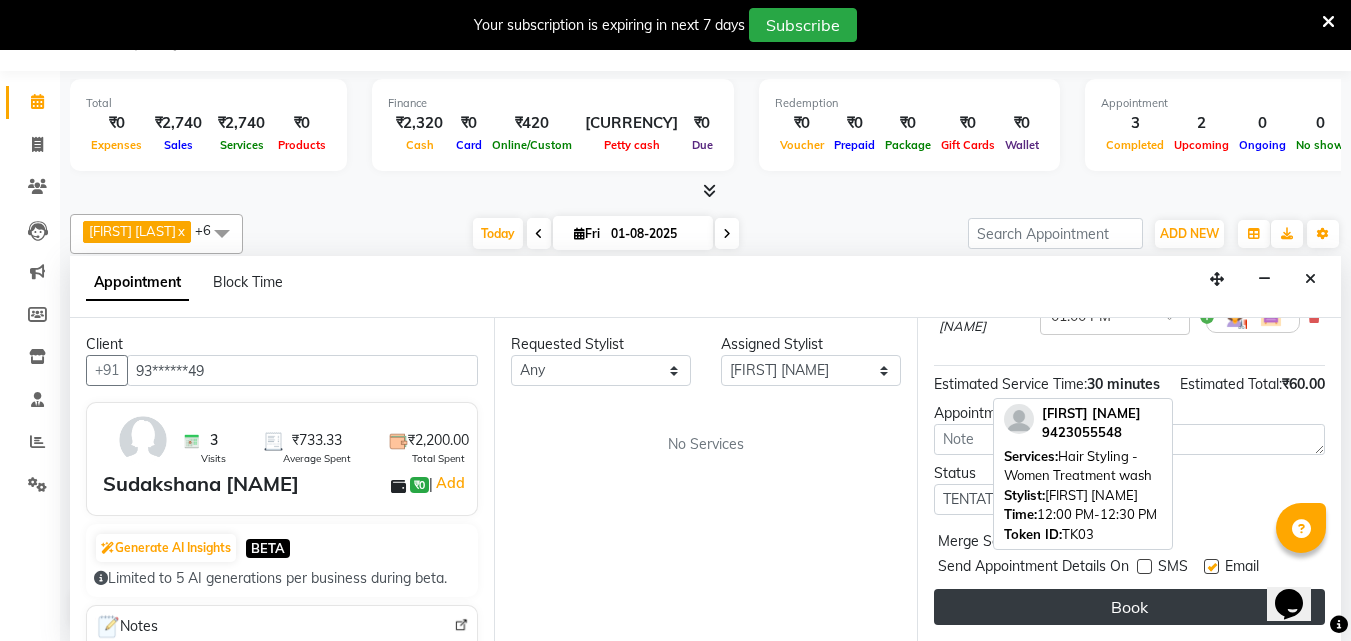 click on "Book" at bounding box center (1129, 607) 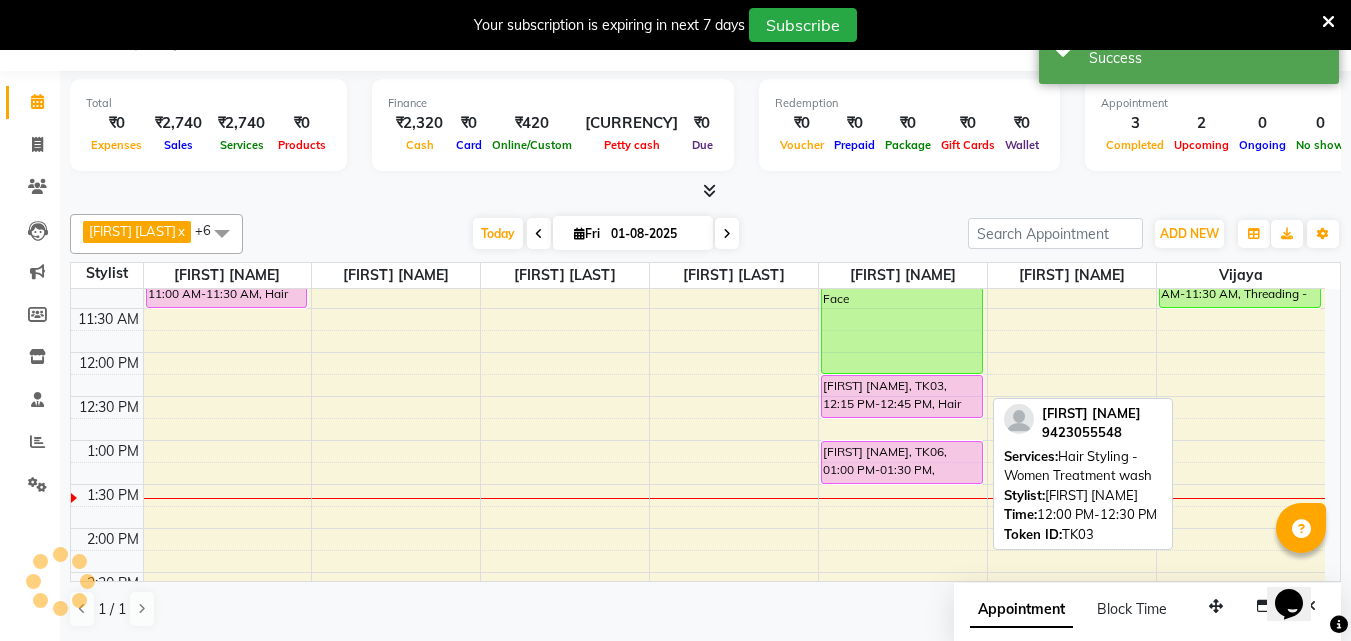 scroll, scrollTop: 0, scrollLeft: 0, axis: both 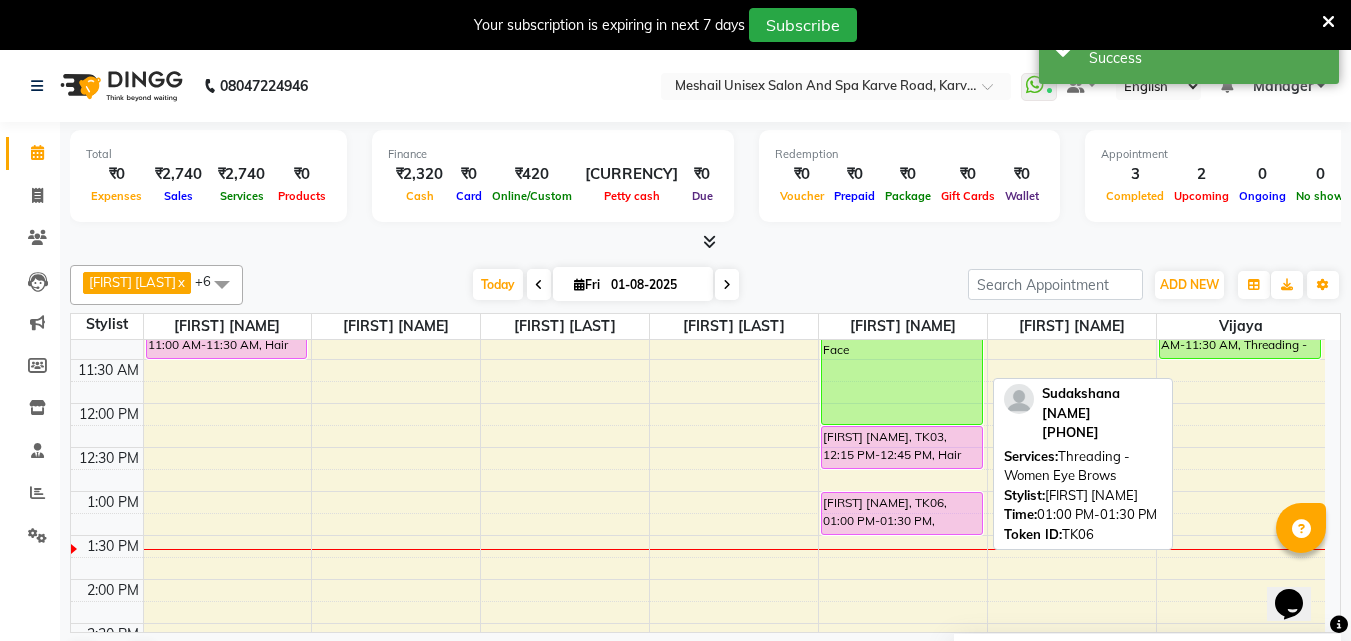 click on "[FIRST] [NAME], TK06, 01:00 PM-01:30 PM, Threading - Women Eye Brows" at bounding box center (902, 513) 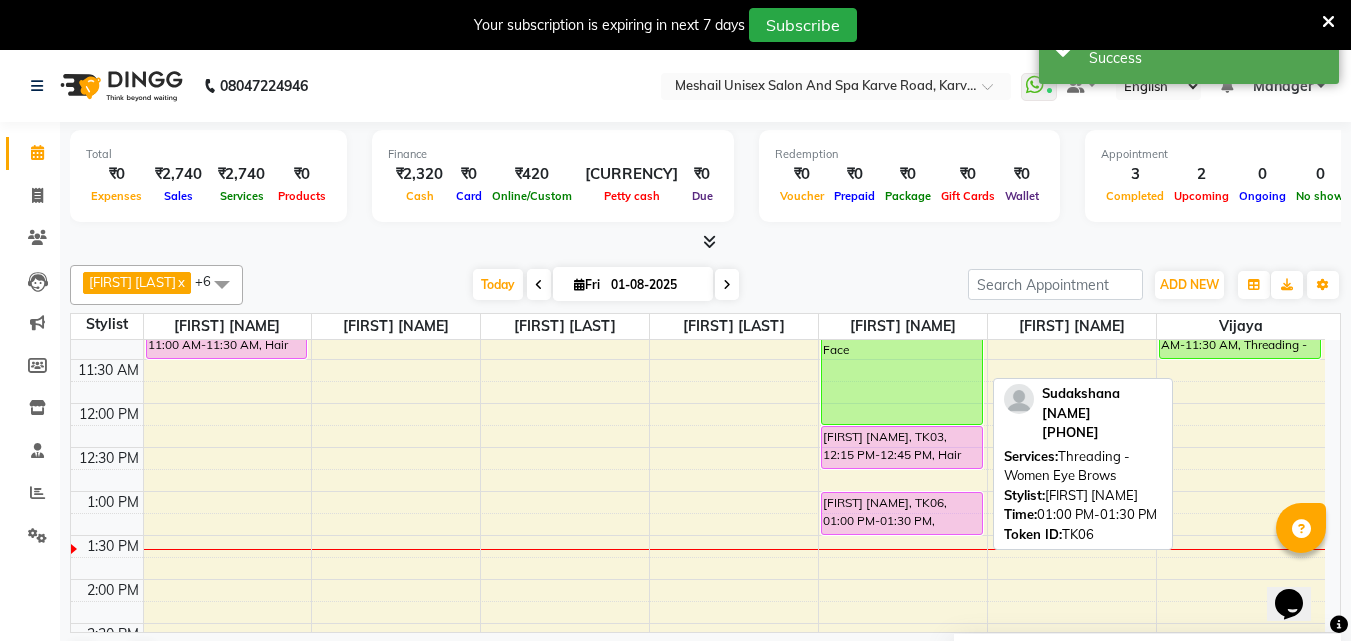 click on "[FIRST] [NAME], TK06, 01:00 PM-01:30 PM, Threading - Women Eye Brows" at bounding box center [902, 513] 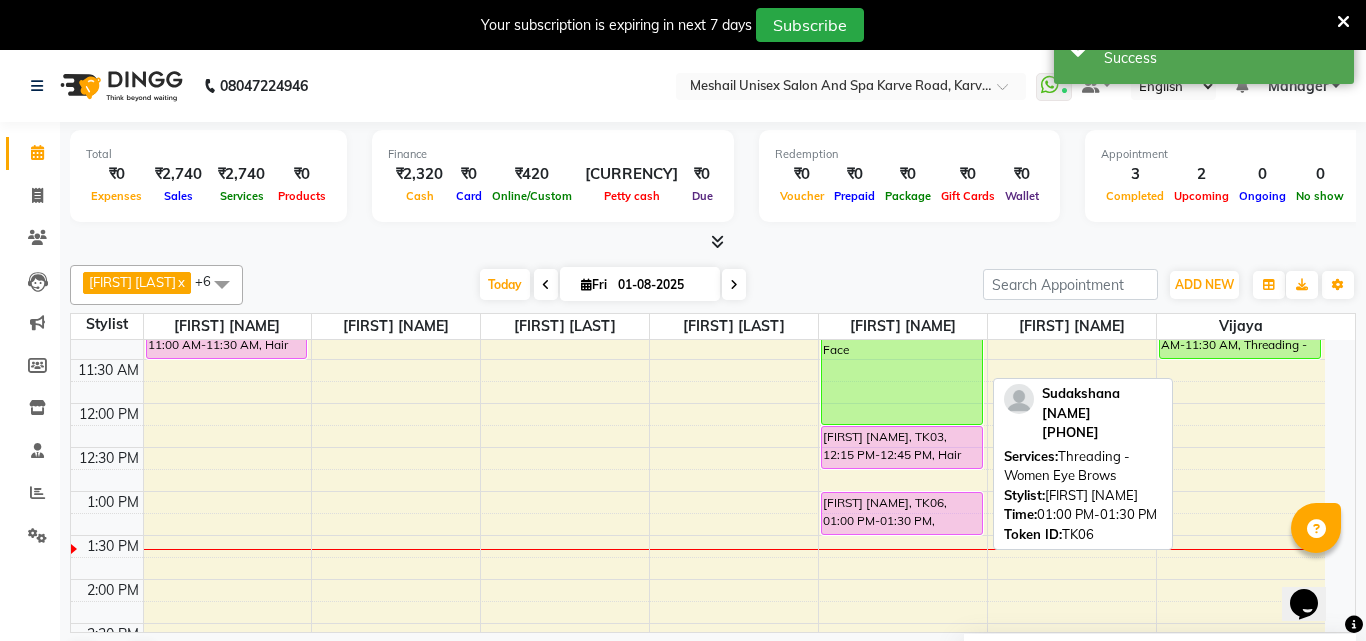 select on "7" 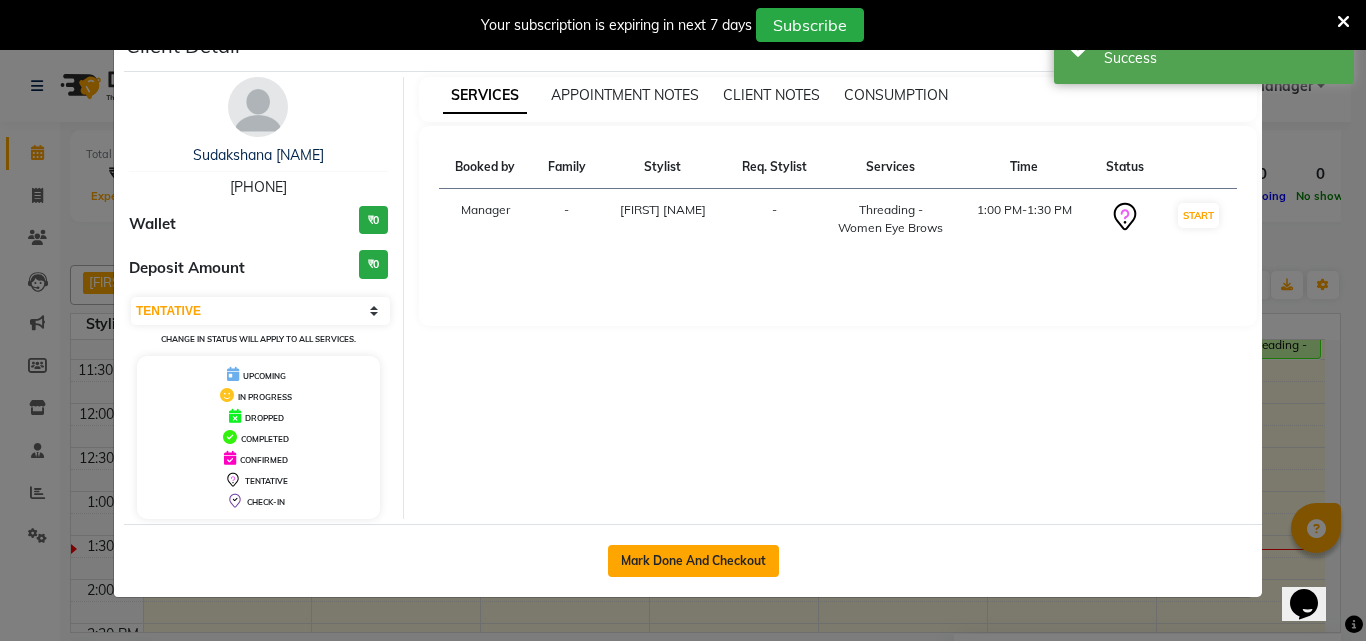 click on "Mark Done And Checkout" 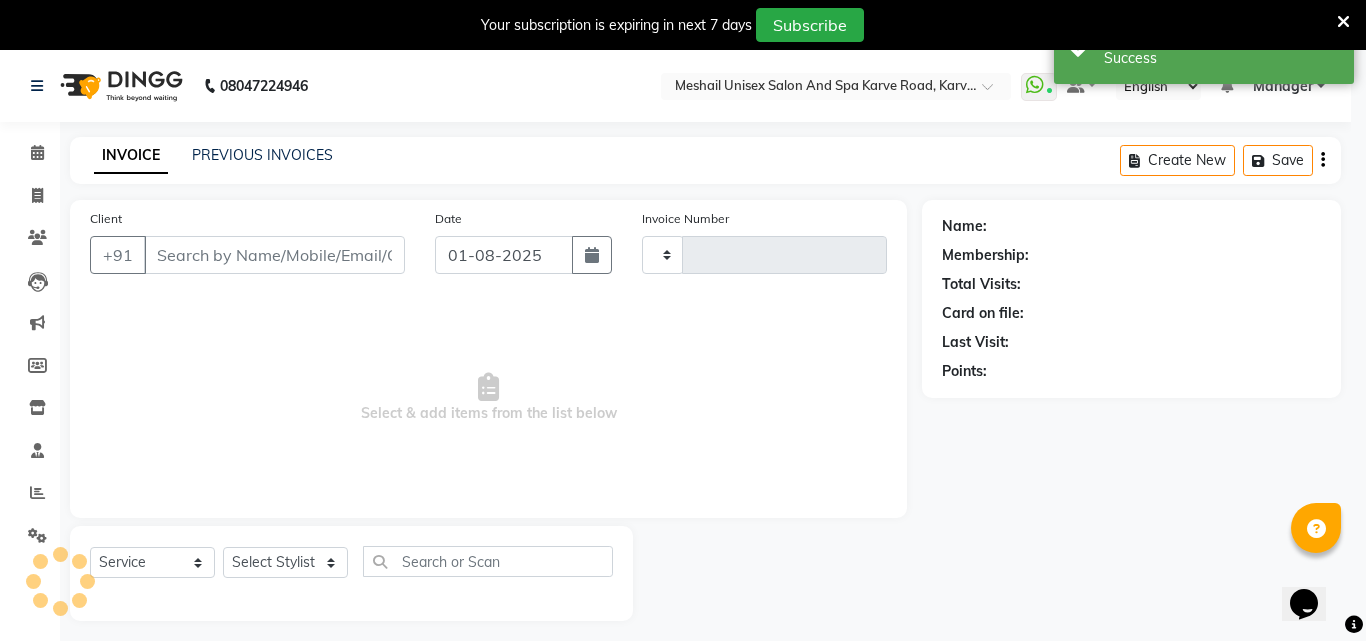 type on "1973" 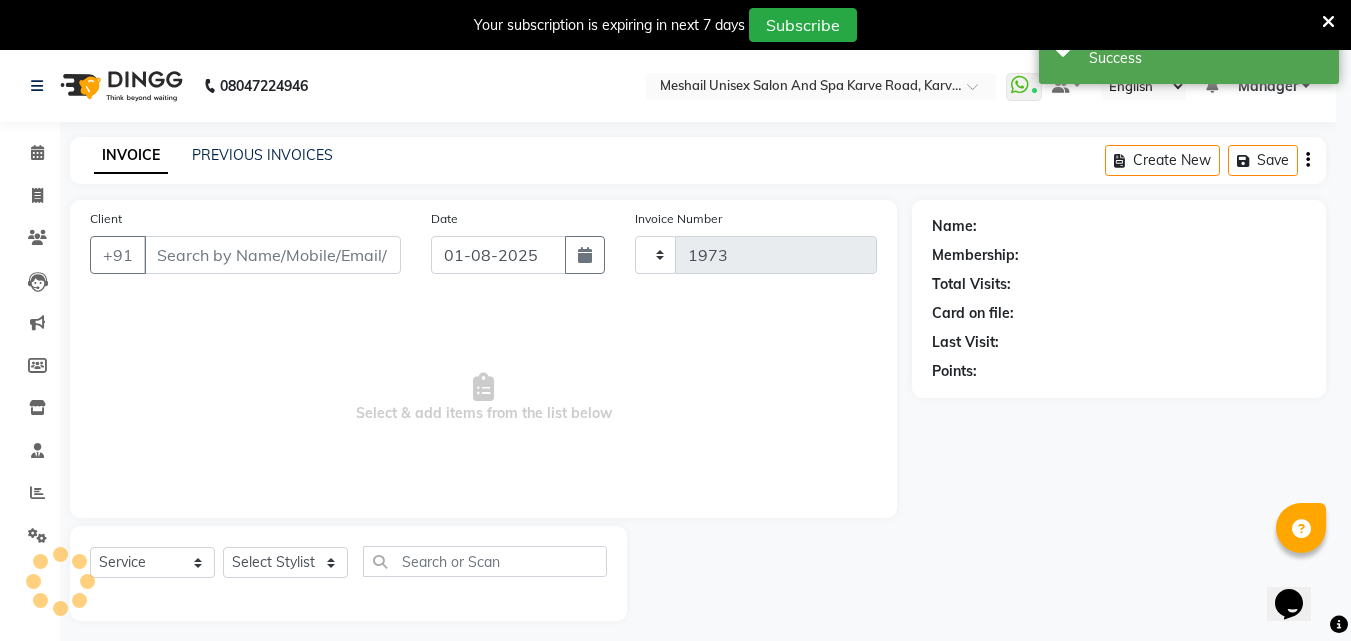 select on "6713" 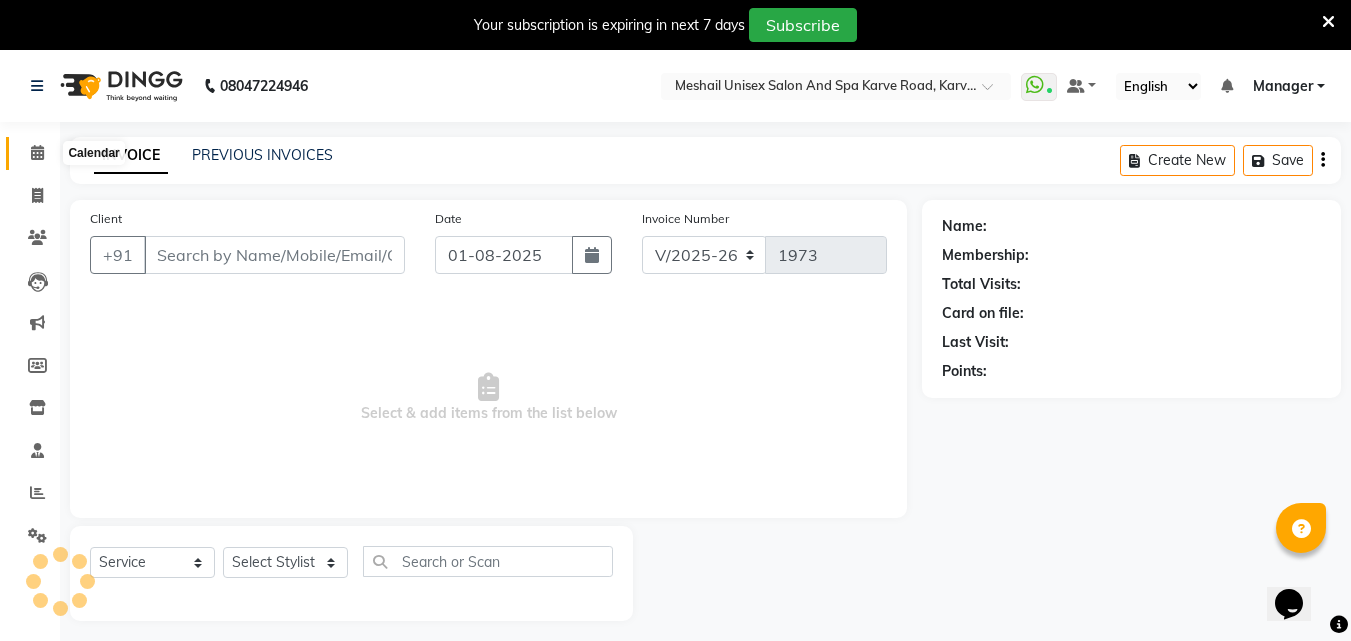 click 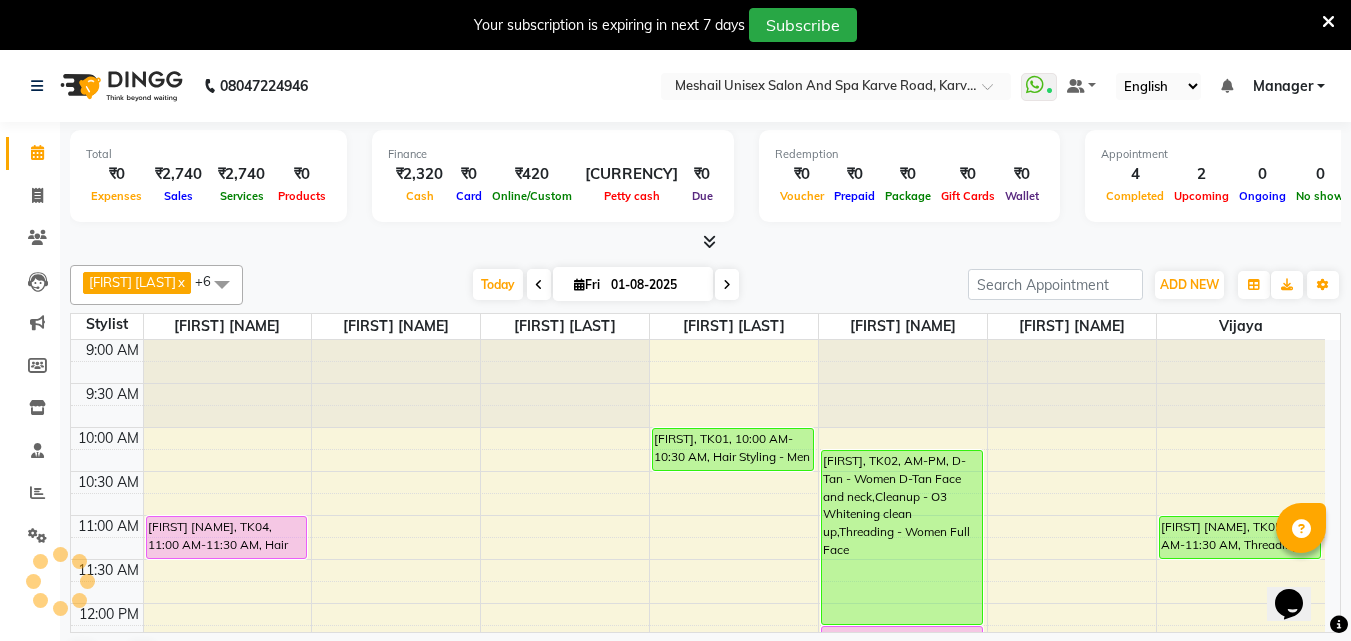 scroll, scrollTop: 0, scrollLeft: 0, axis: both 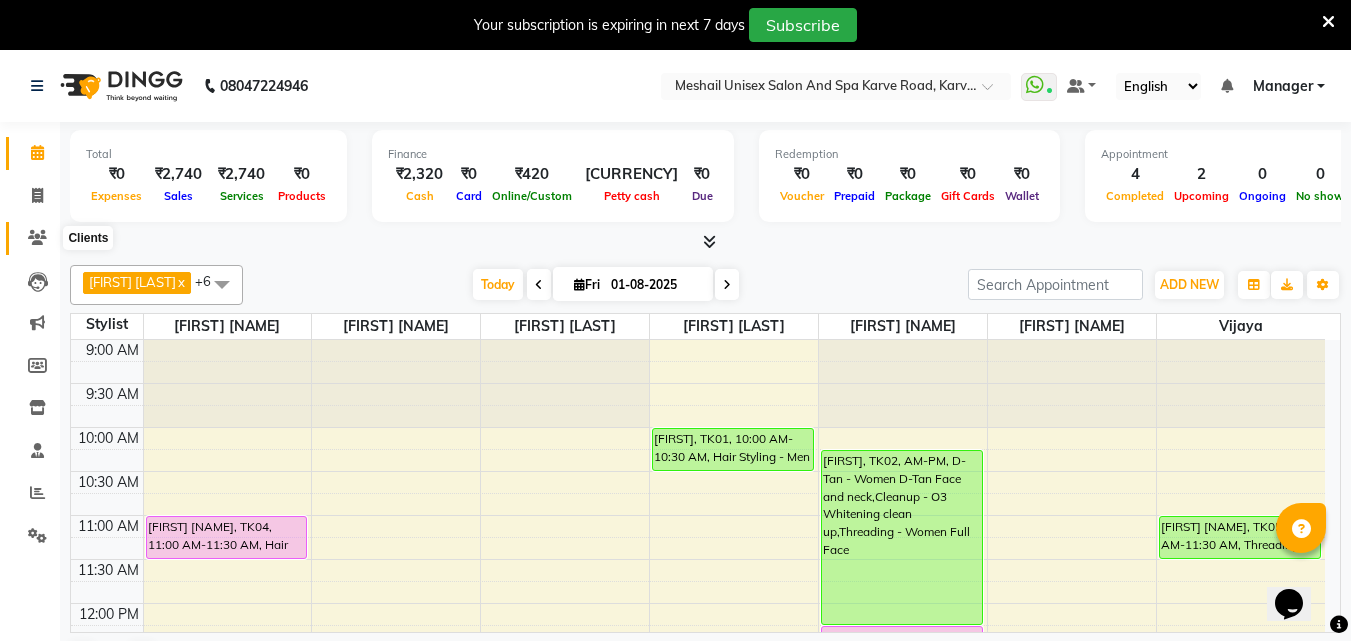 click 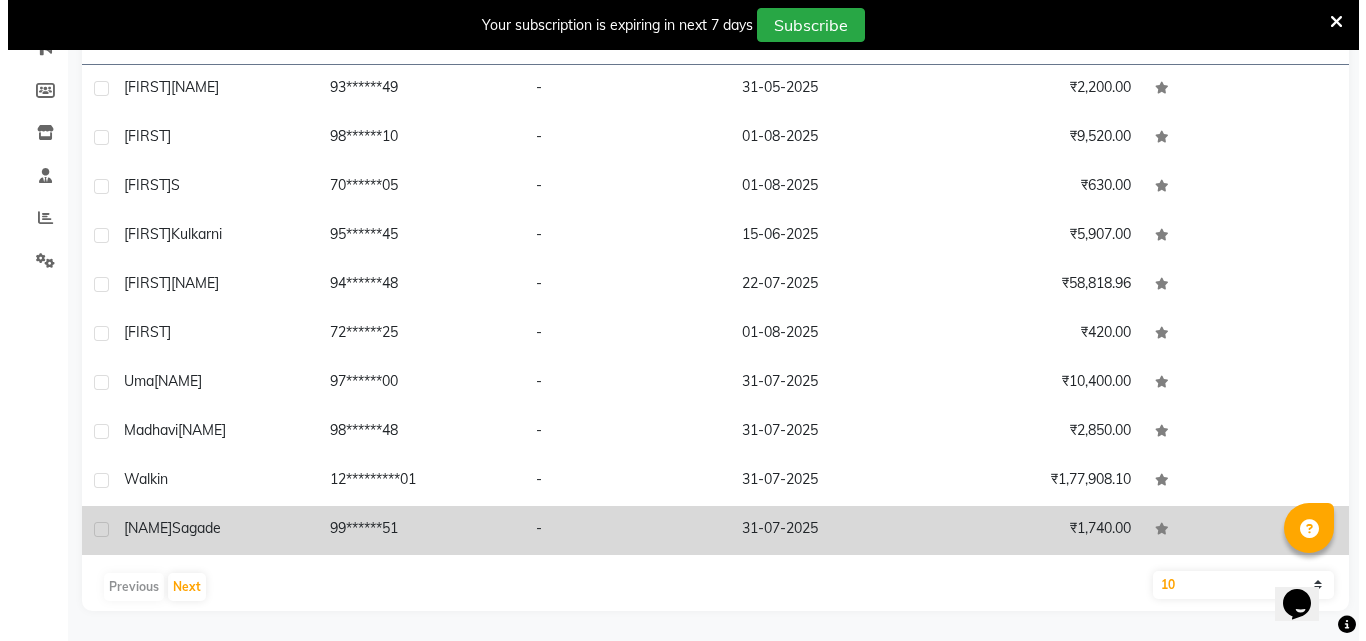 scroll, scrollTop: 75, scrollLeft: 0, axis: vertical 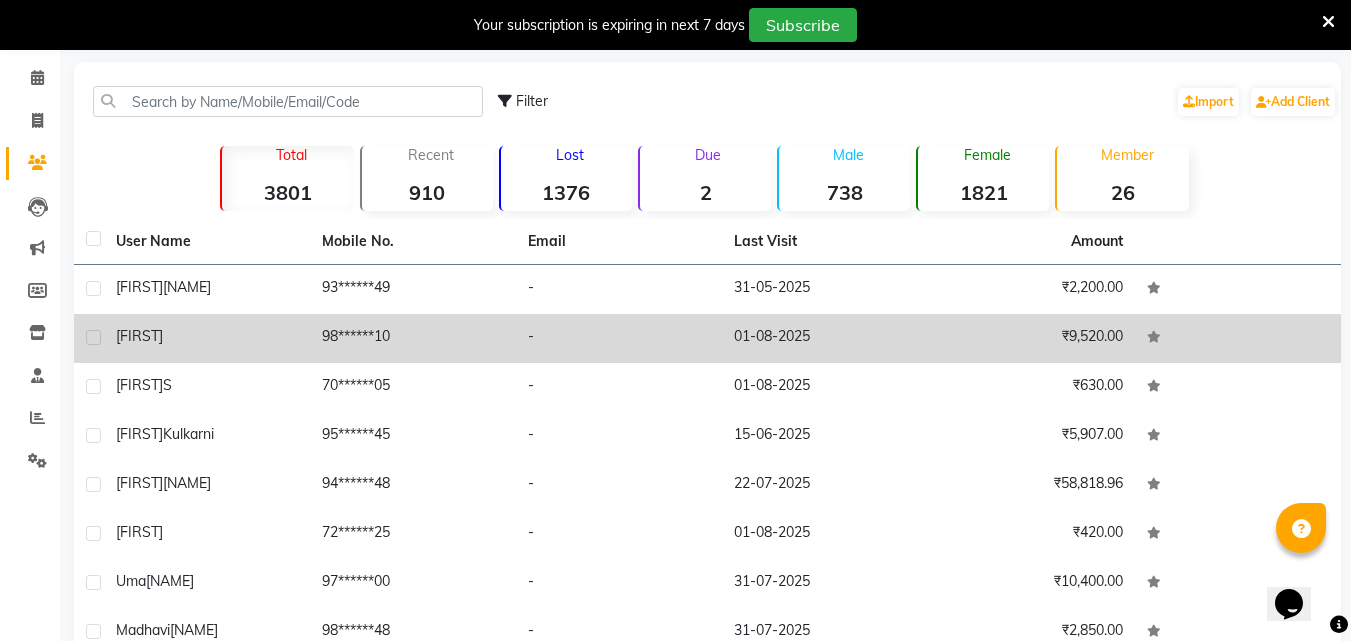 click on "[FIRST]" 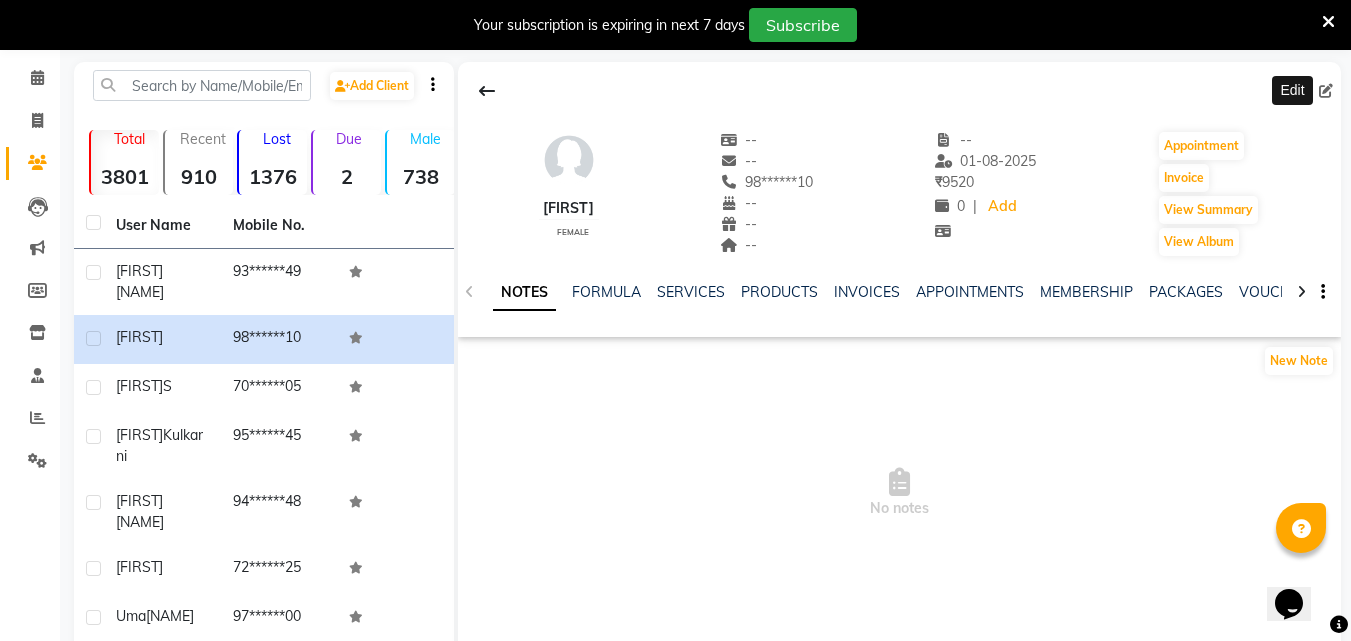 click 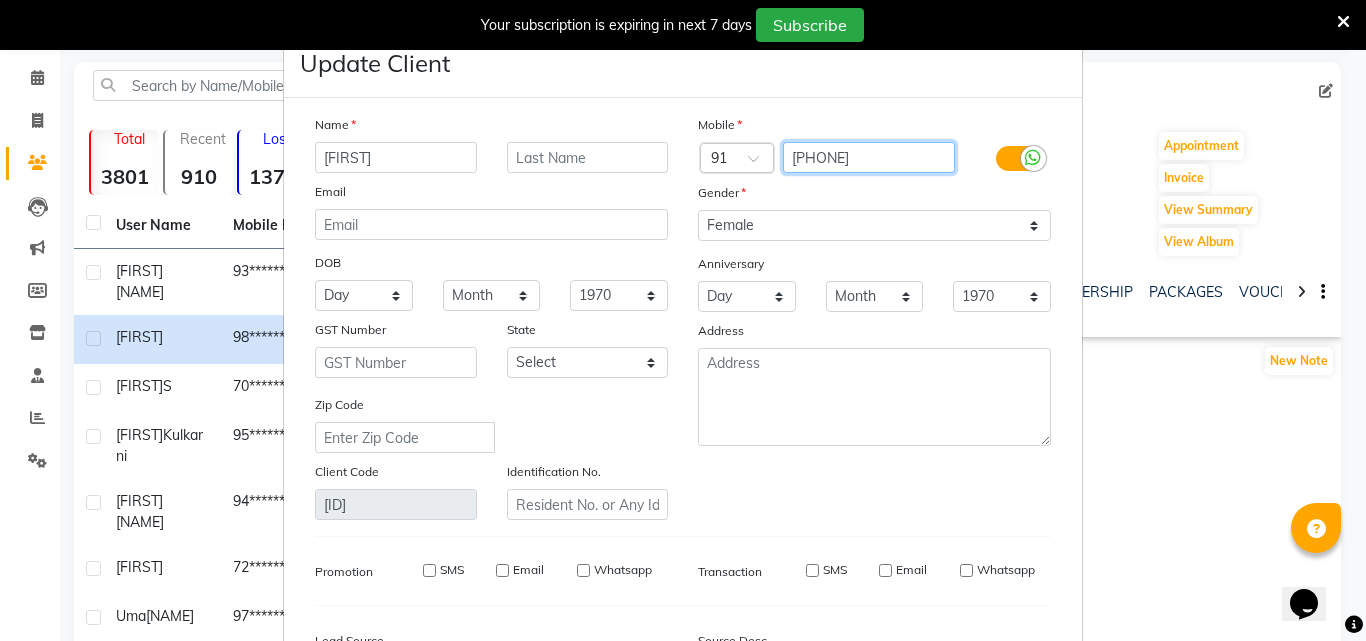 click on "[PHONE]" at bounding box center [869, 157] 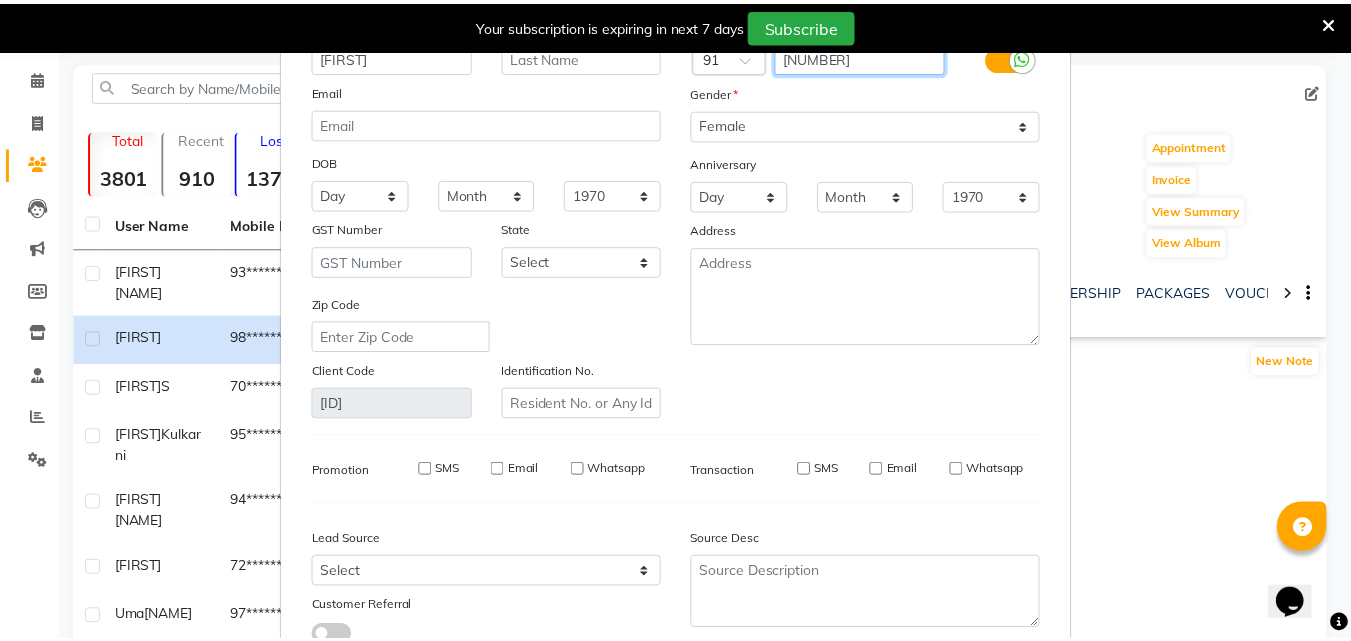 scroll, scrollTop: 246, scrollLeft: 0, axis: vertical 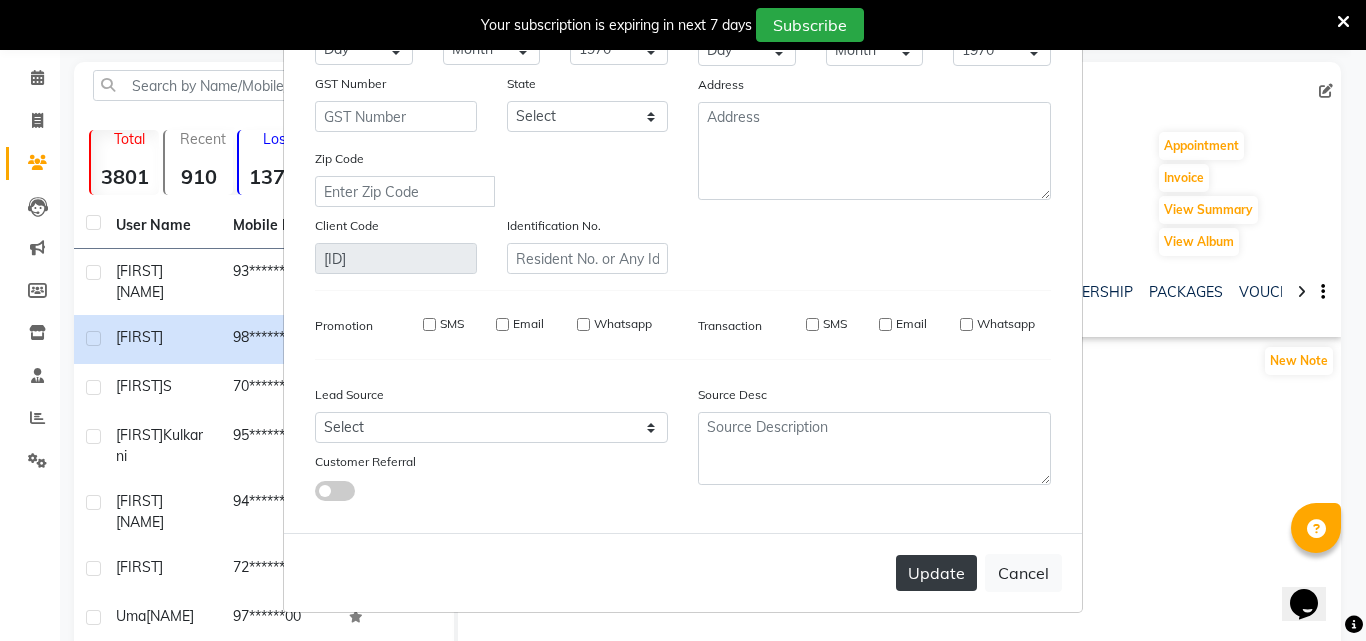 type on "[NUMBER]" 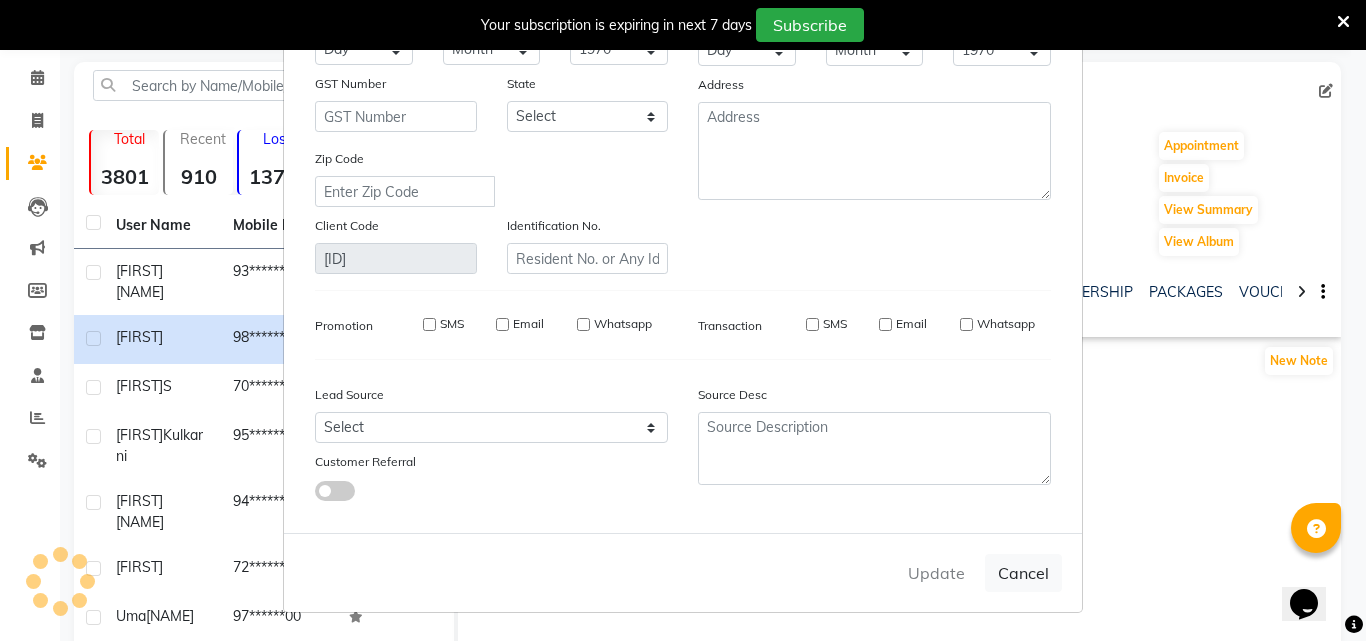 type 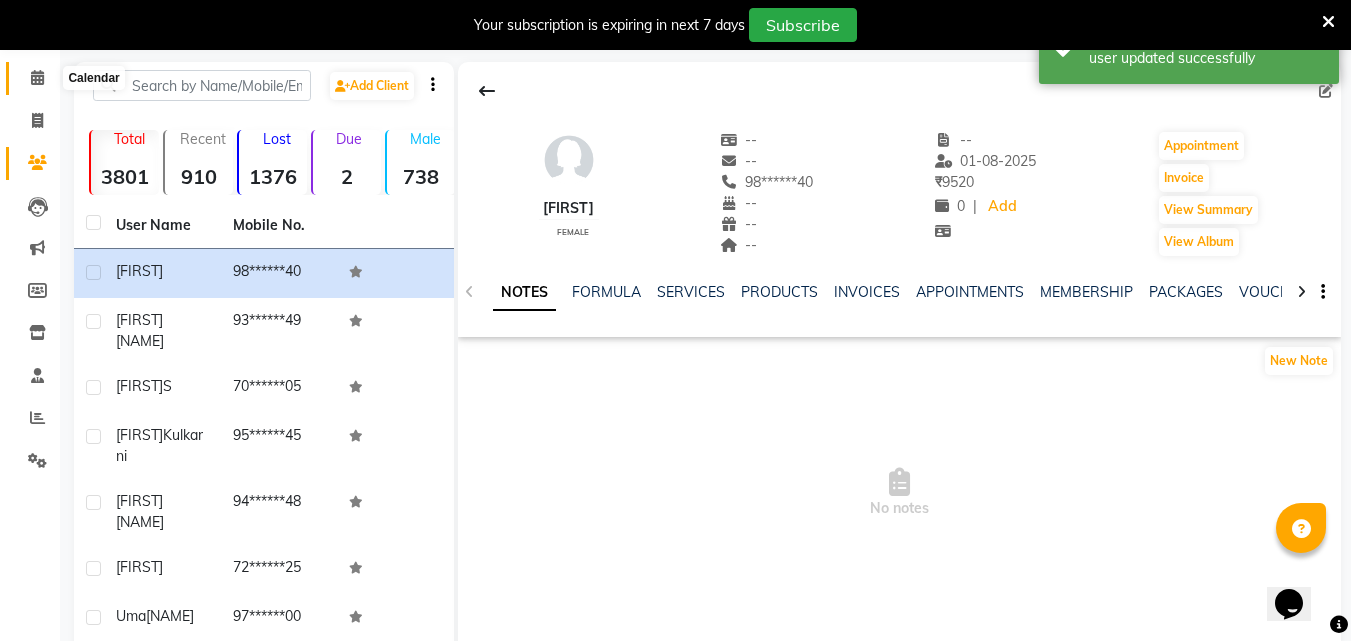 click 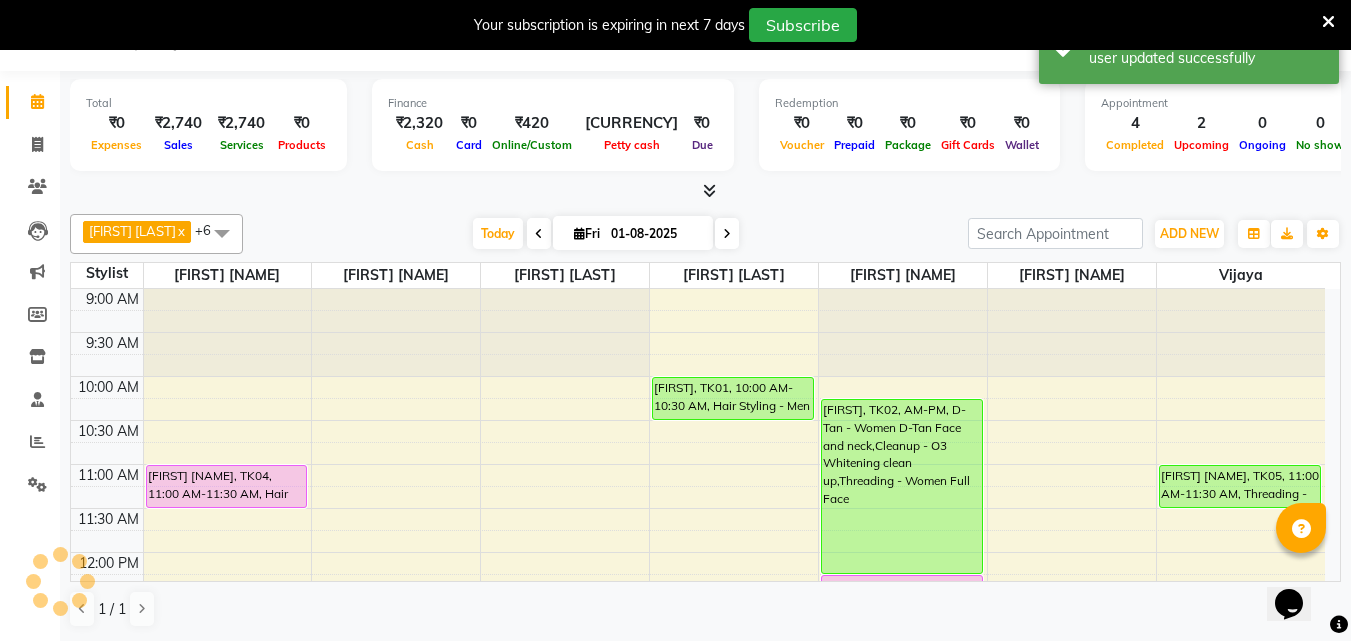 scroll, scrollTop: 0, scrollLeft: 0, axis: both 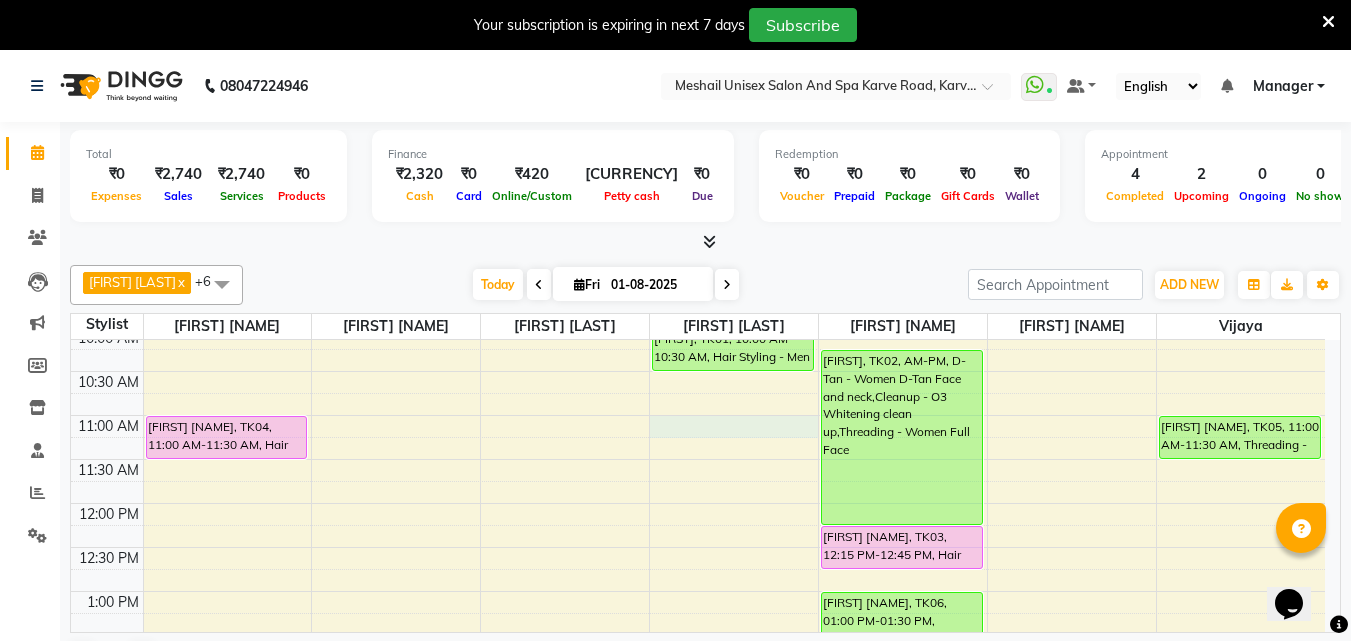 click on "[NUMBER]    [FIRST] [LAST], TK04, AM-AM, Hair Styling - Men Hair Cut    [FIRST], TK01, AM-AM, Hair Styling - Men Hair Cut    [FIRST], TK02, AM-PM, D-Tan - Women D-Tan Face and neck,Cleanup - O3  Whitening clean up,Threading - Women Full Face    [FIRST] [LAST], TK03, PM-PM, Hair Styling - Women Treatment wash    [FIRST] [LAST], TK06, PM-PM, Threading - Women Eye Brows" at bounding box center [698, 811] 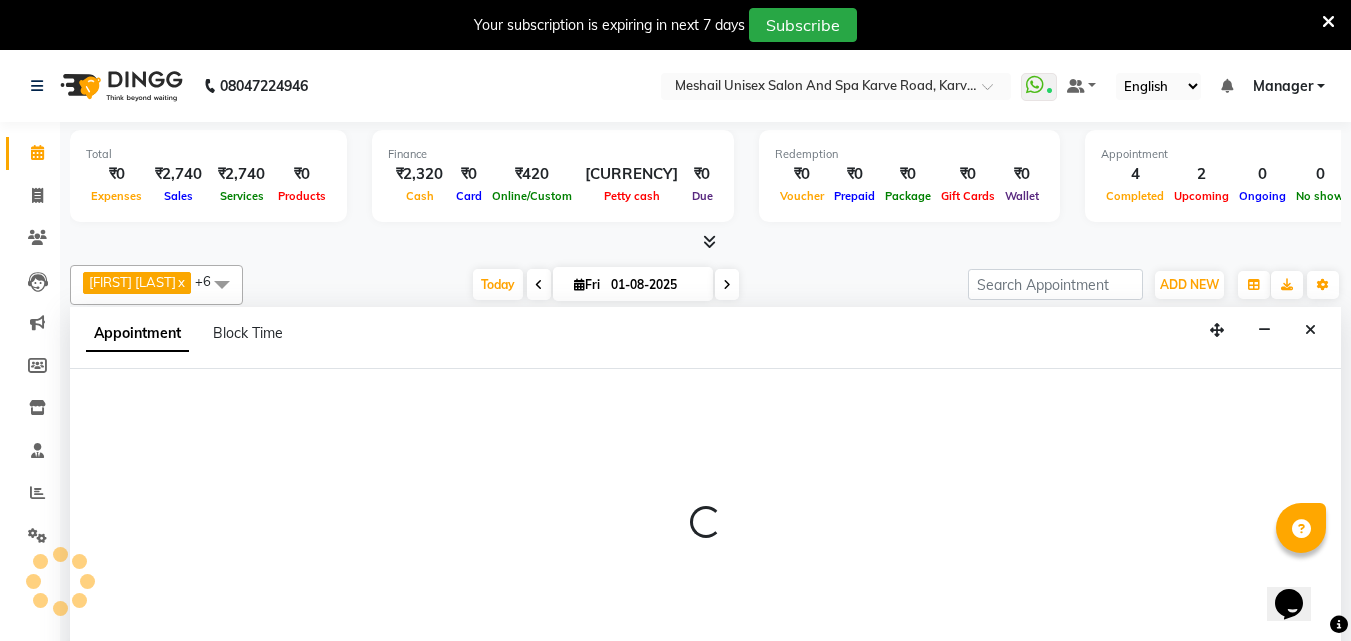 select on "52969" 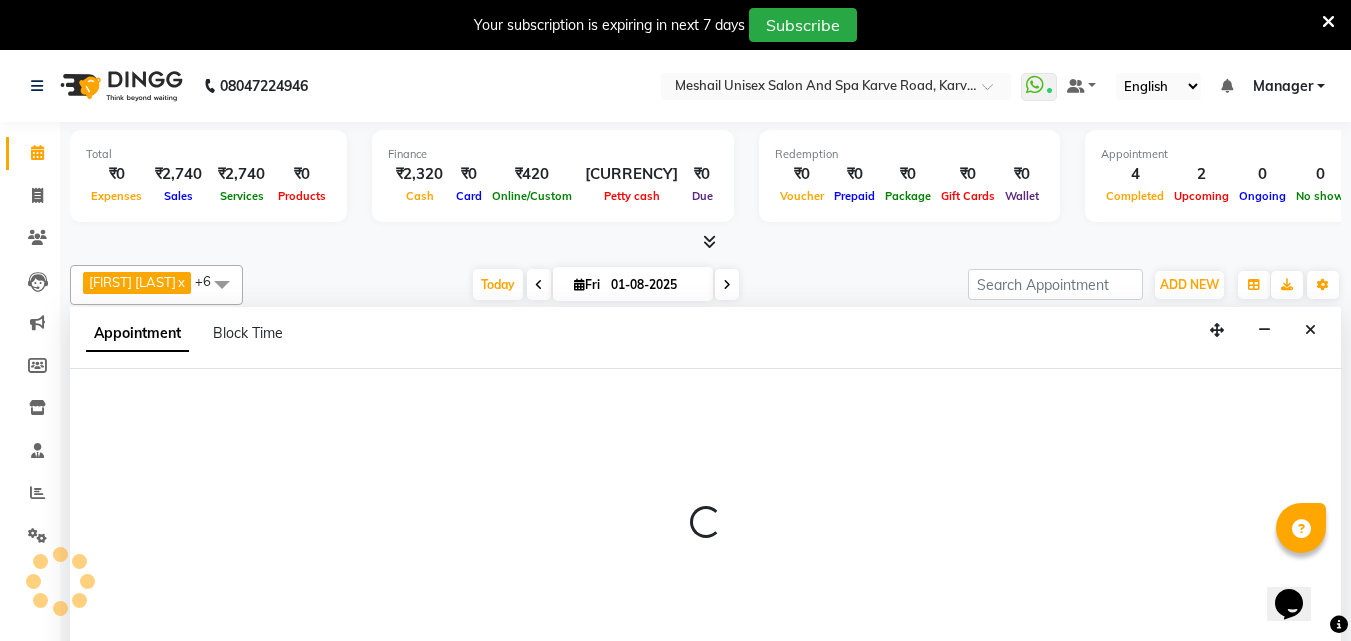 select on "660" 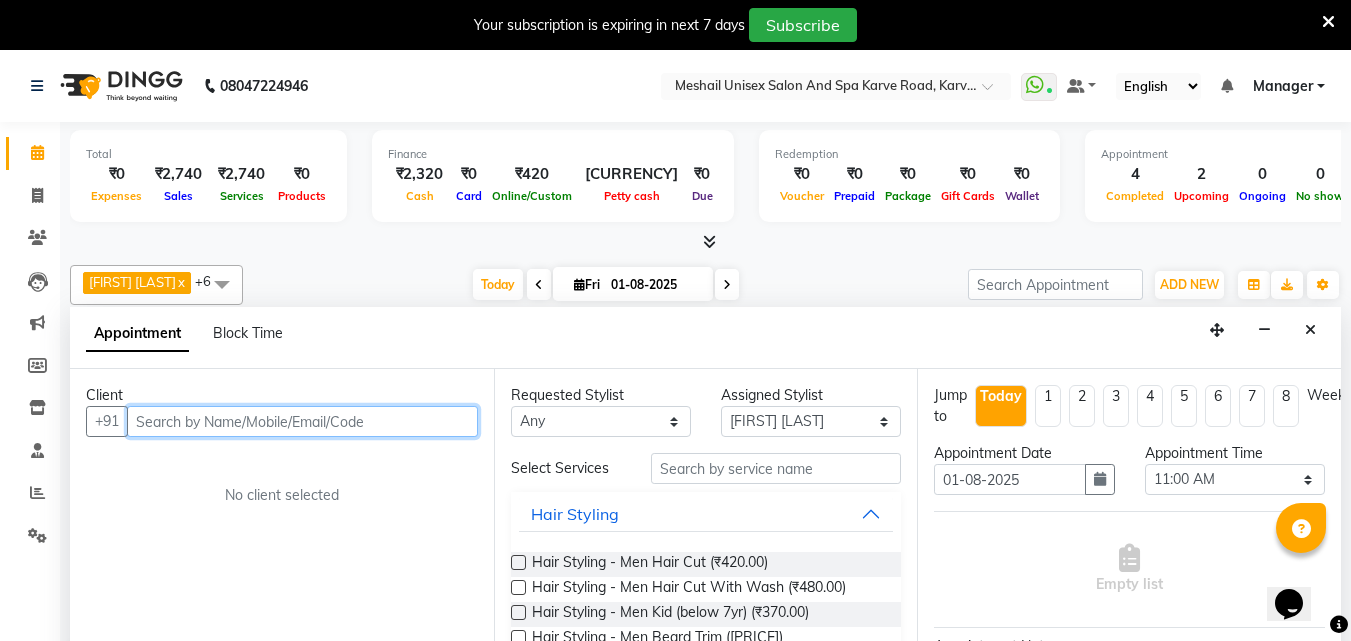 scroll, scrollTop: 51, scrollLeft: 0, axis: vertical 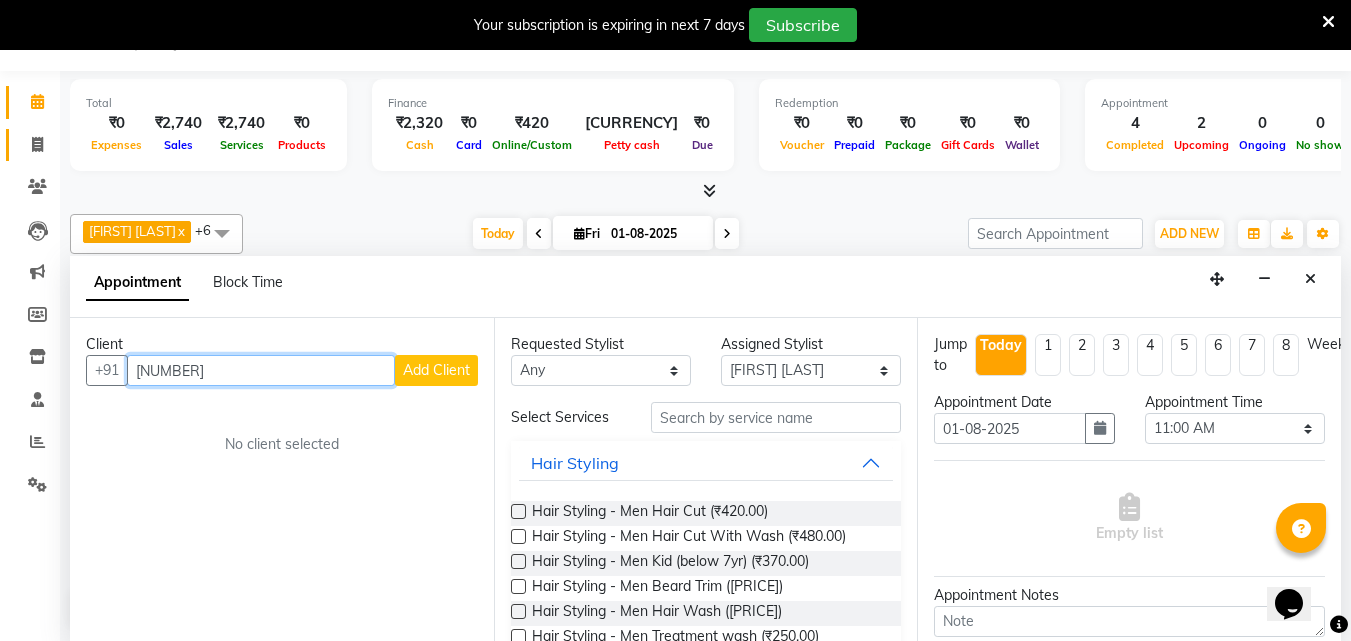 type on "[NUMBER]" 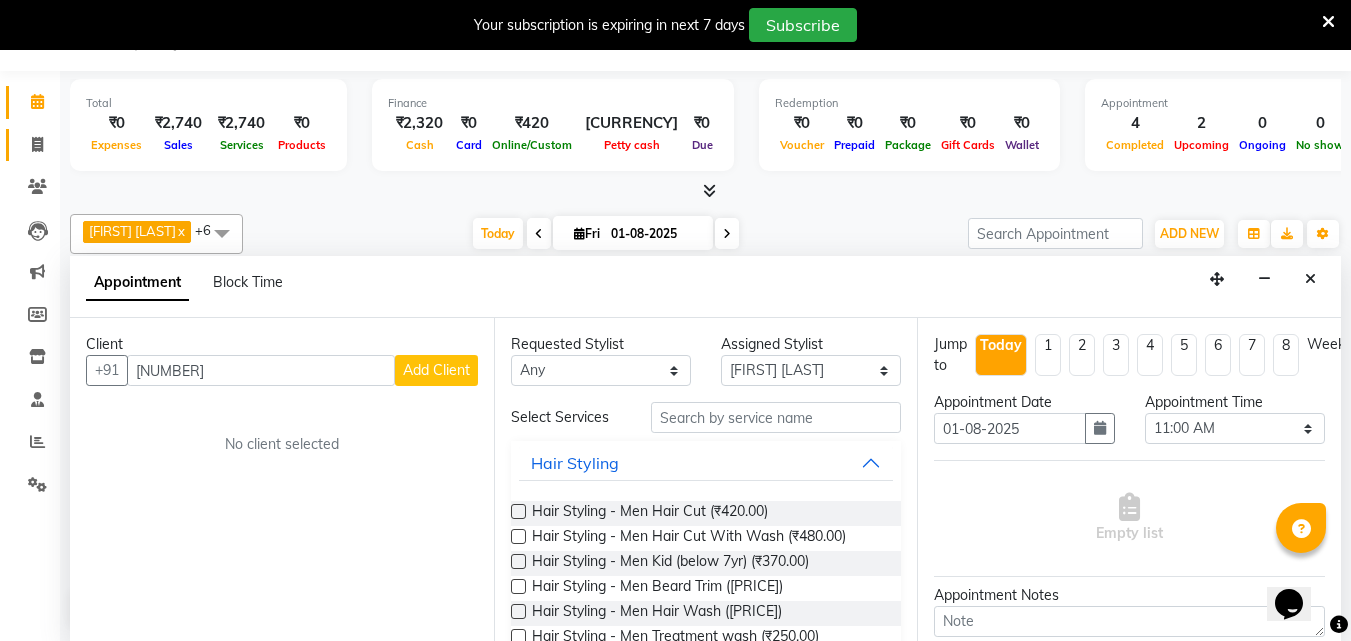 click on "Invoice" 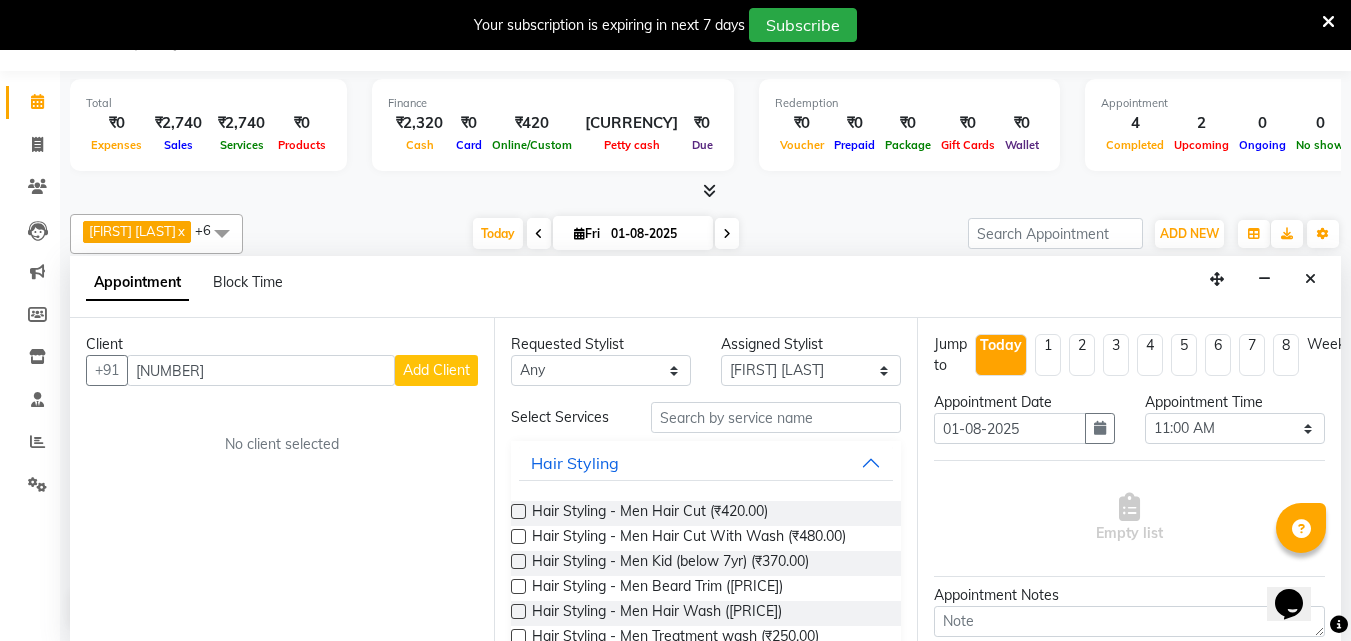 select on "service" 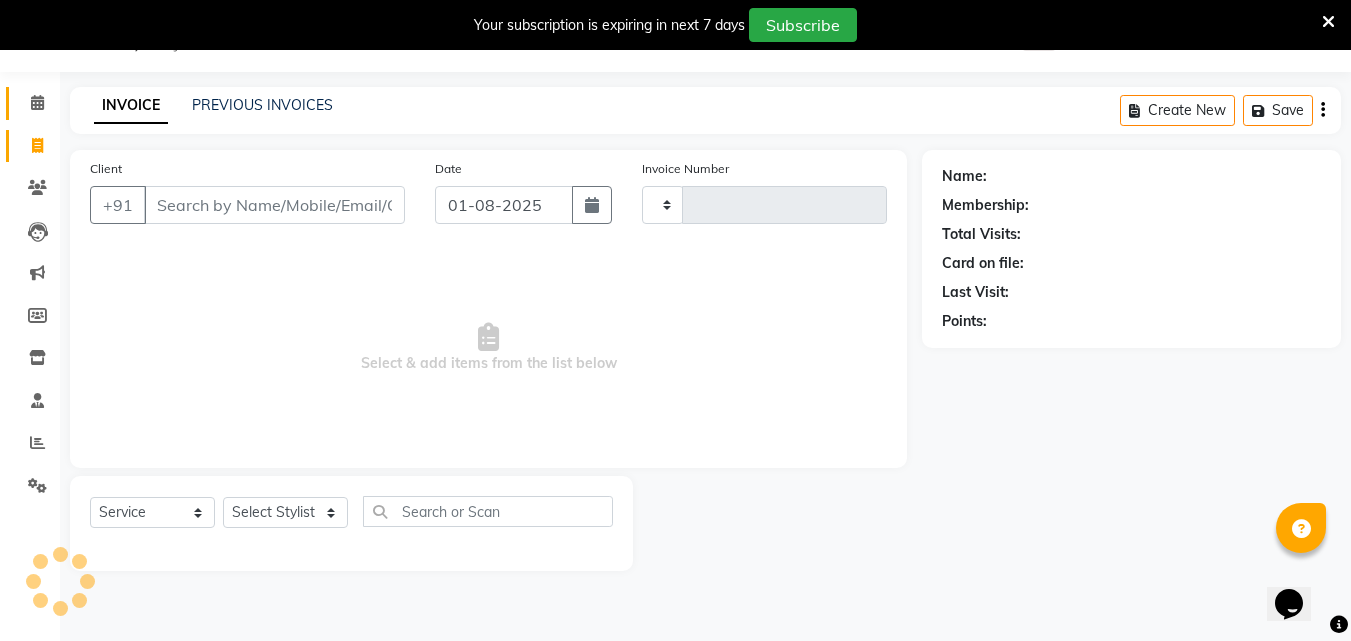 type on "1973" 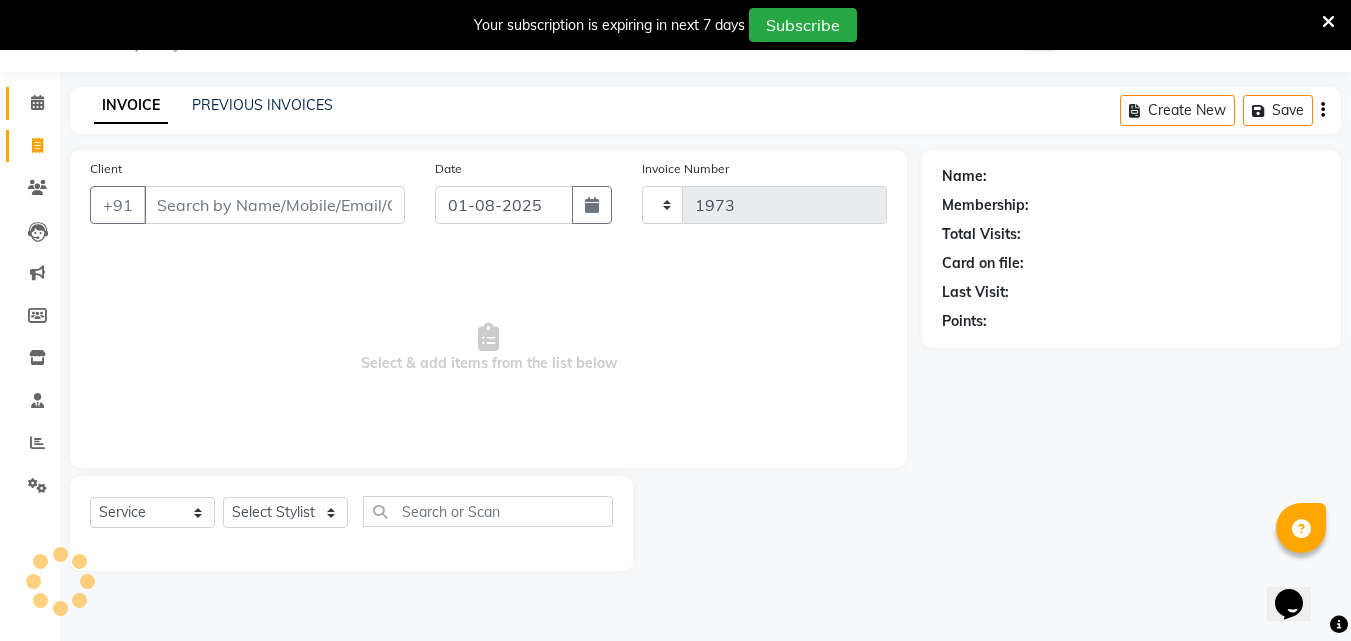 scroll, scrollTop: 50, scrollLeft: 0, axis: vertical 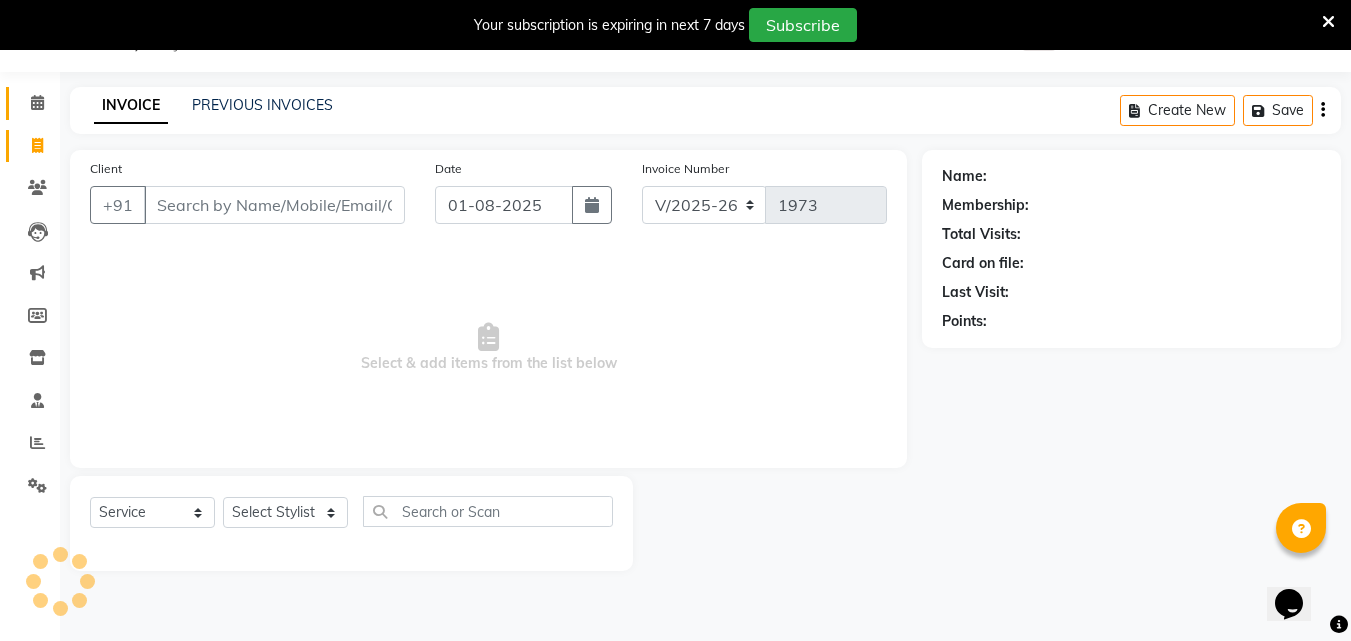 click on "08047224946 Select Location × Meshail Unisex Salon And Spa Karve Road, Karve Road  WhatsApp Status  ✕ Status:  Connected Most Recent Message: 29-07-2025     PM Recent Service Activity: 01-08-2025     AM Default Panel My Panel English ENGLISH Español العربية मराठी हिंदी ગુજરાતી தமிழ் 中文 Notifications nothing to show Manager Manage Profile Change Password Sign out  Version:3.15.9" 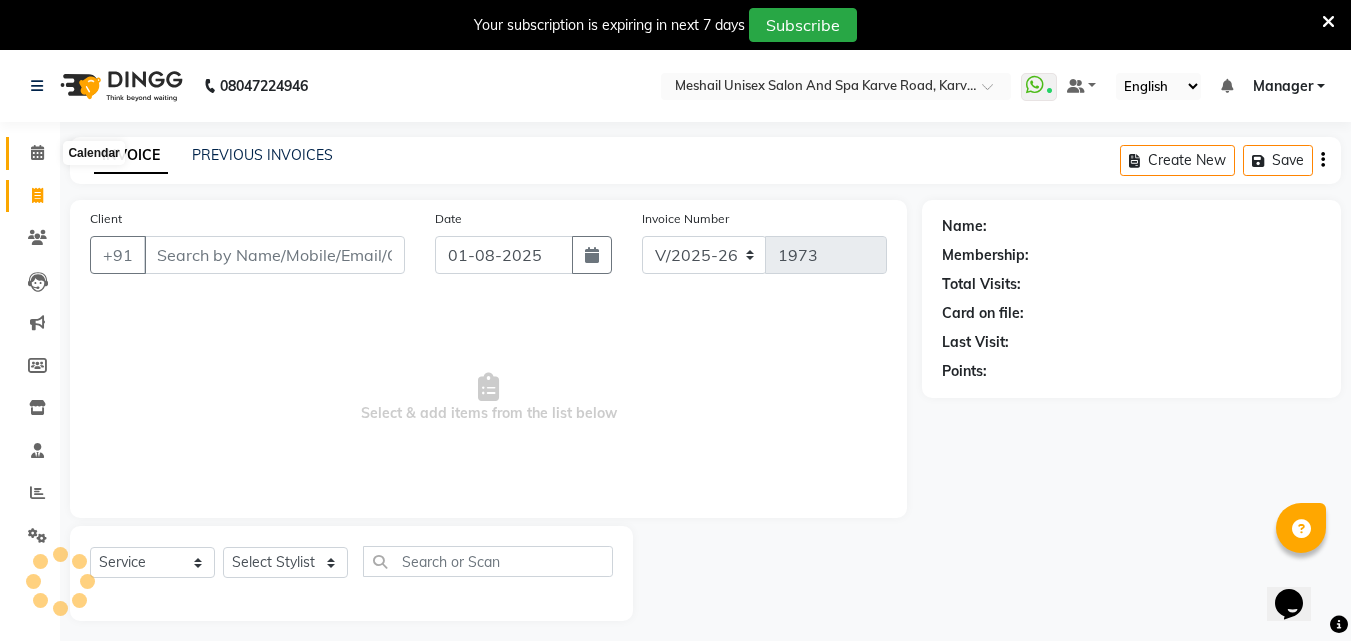 click 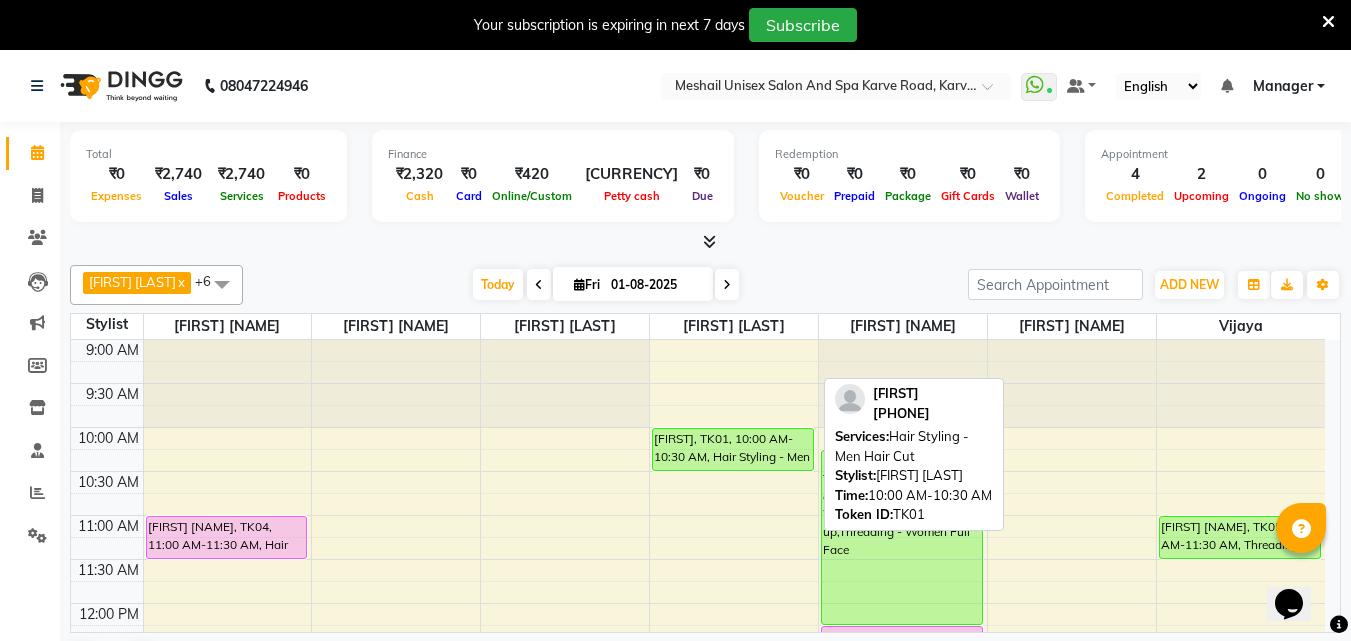 scroll, scrollTop: 100, scrollLeft: 0, axis: vertical 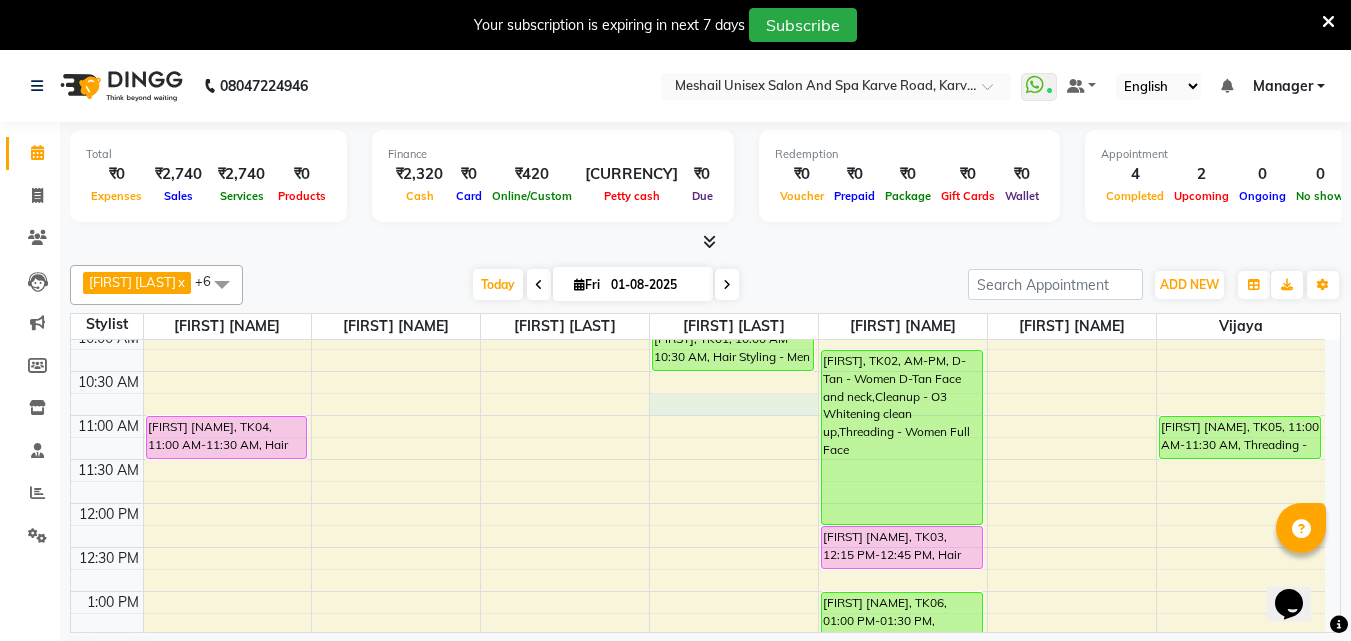 click on "[NUMBER]    [FIRST] [LAST], TK04, AM-AM, Hair Styling - Men Hair Cut    [FIRST], TK01, AM-AM, Hair Styling - Men Hair Cut    [FIRST], TK02, AM-PM, D-Tan - Women D-Tan Face and neck,Cleanup - O3  Whitening clean up,Threading - Women Full Face    [FIRST] [LAST], TK03, PM-PM, Hair Styling - Women Treatment wash    [FIRST] [LAST], TK06, PM-PM, Threading - Women Eye Brows" at bounding box center (698, 811) 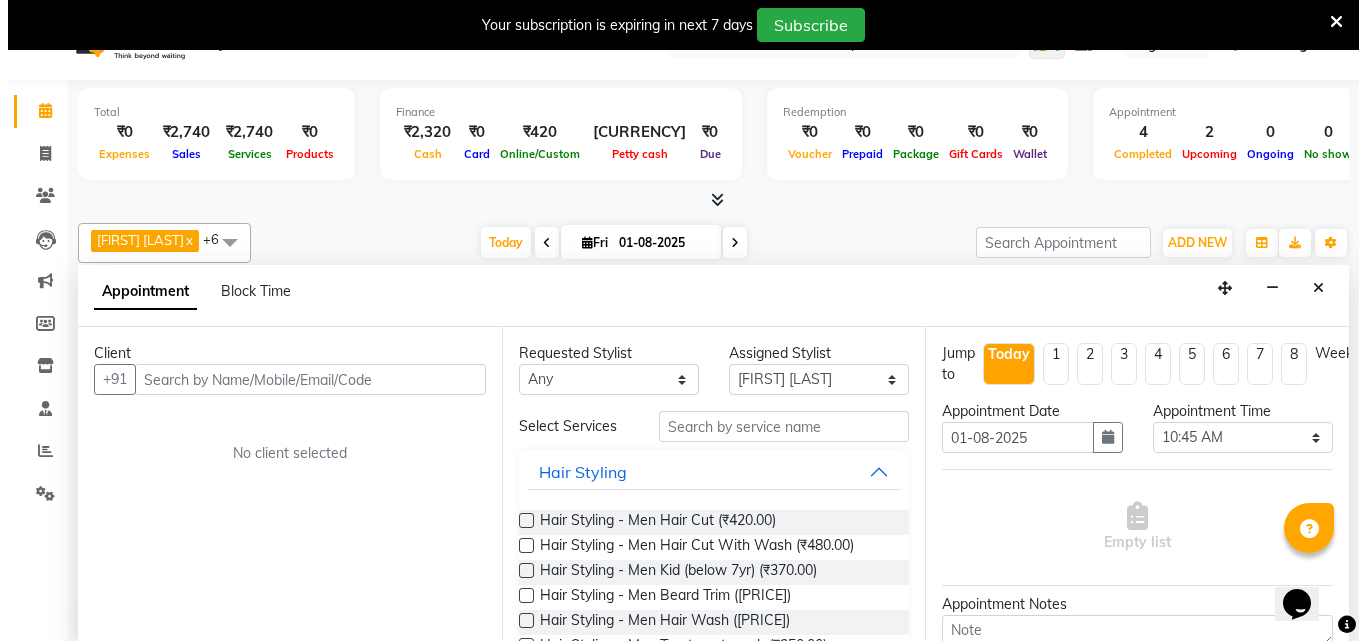 scroll, scrollTop: 51, scrollLeft: 0, axis: vertical 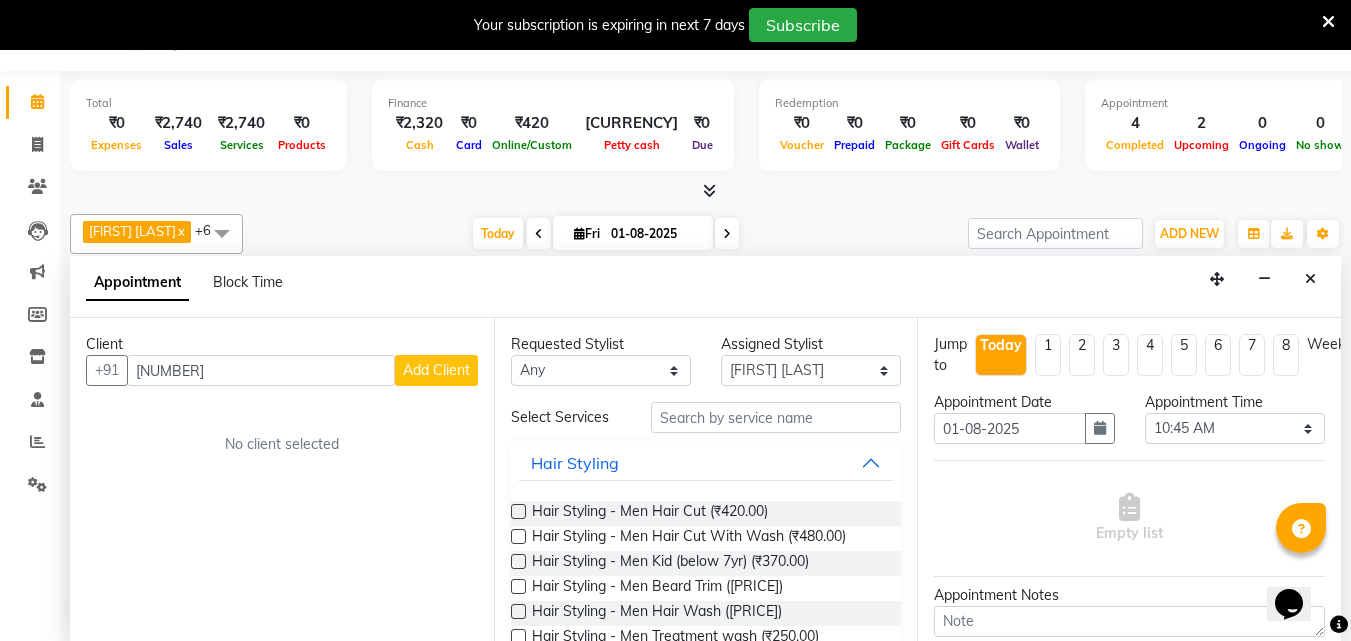 type on "[NUMBER]" 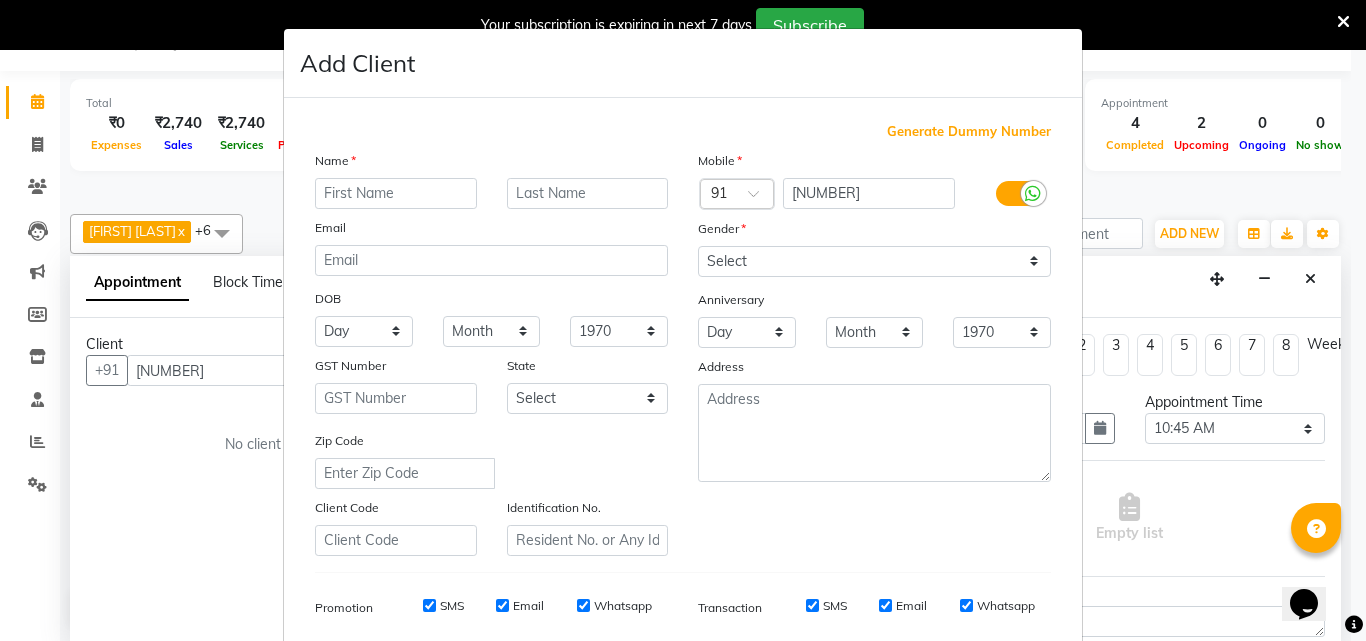 click at bounding box center (396, 193) 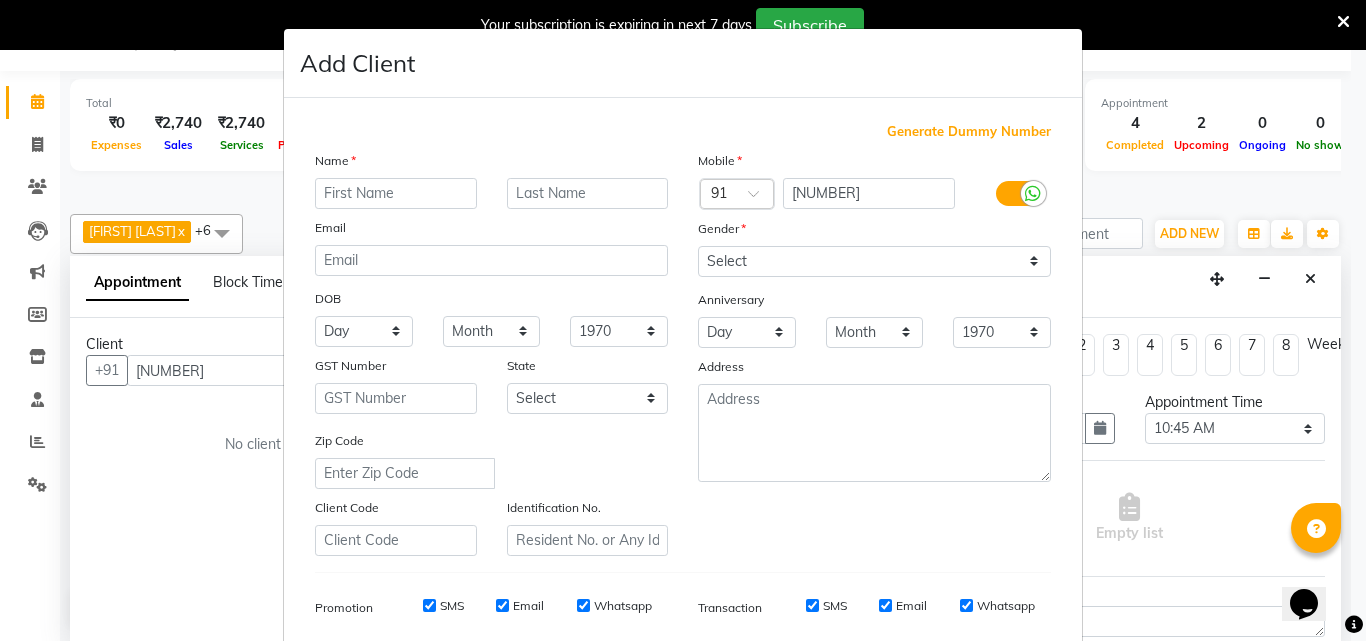 type on "v" 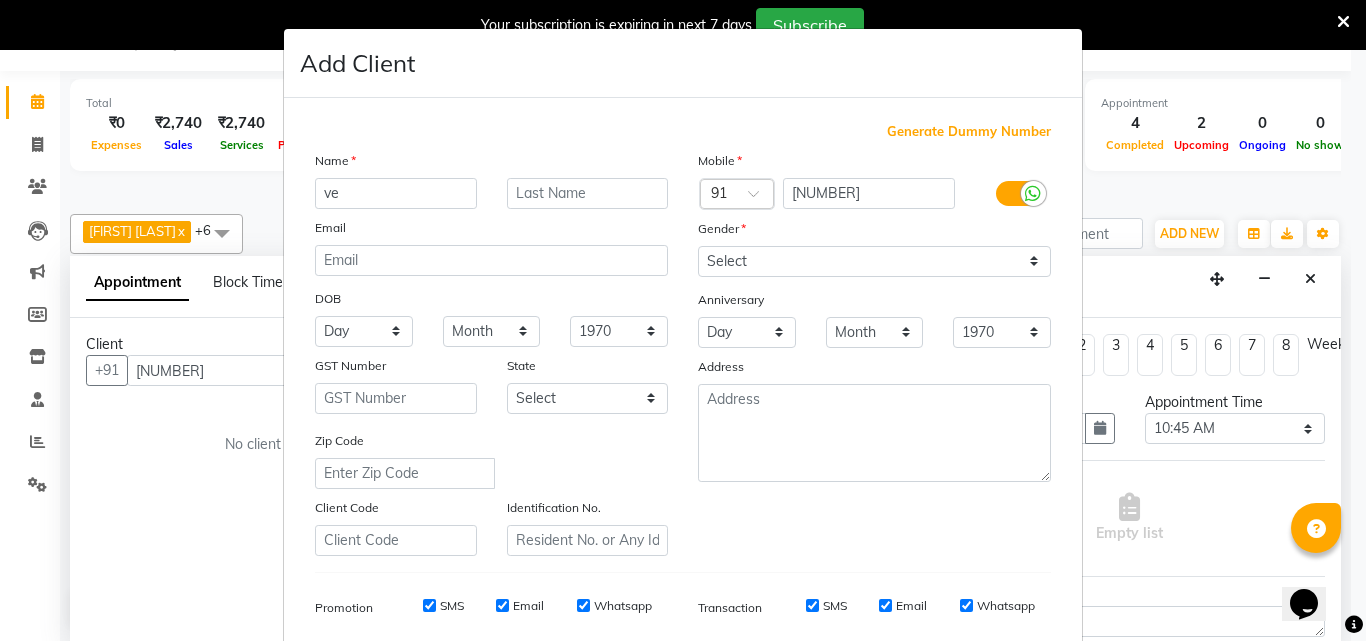type on "v" 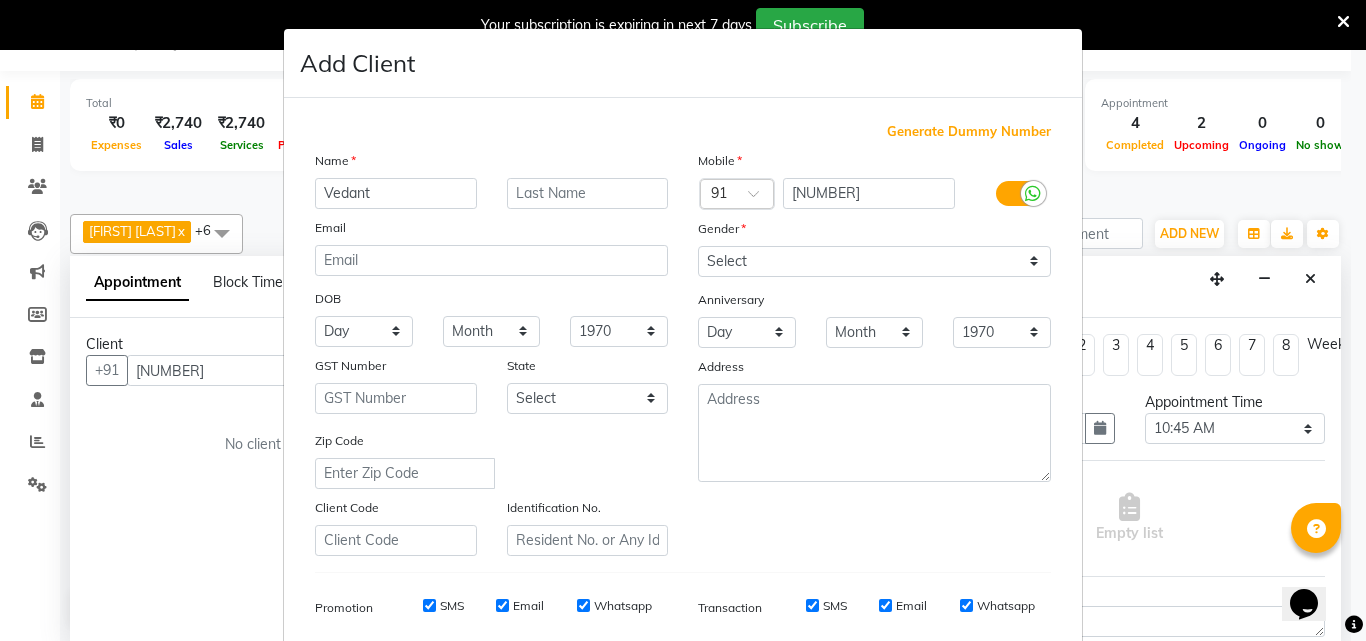 type on "Vedant" 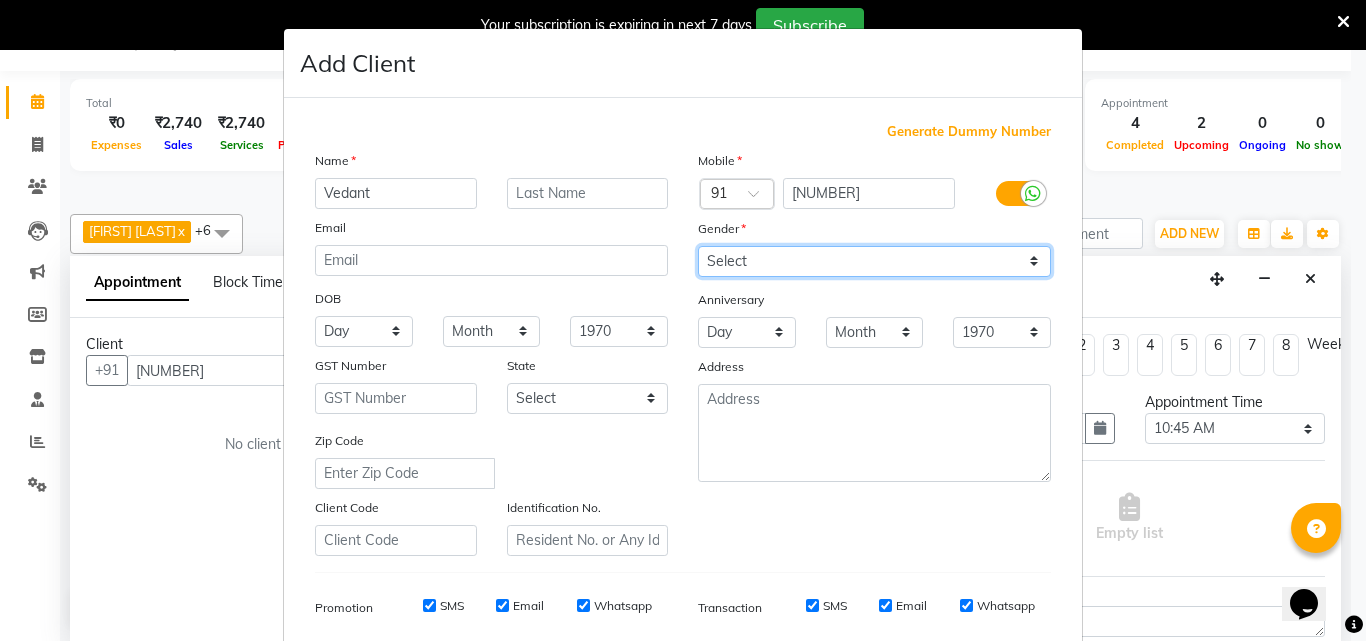 click on "Select Male Female Other Prefer Not To Say" at bounding box center (874, 261) 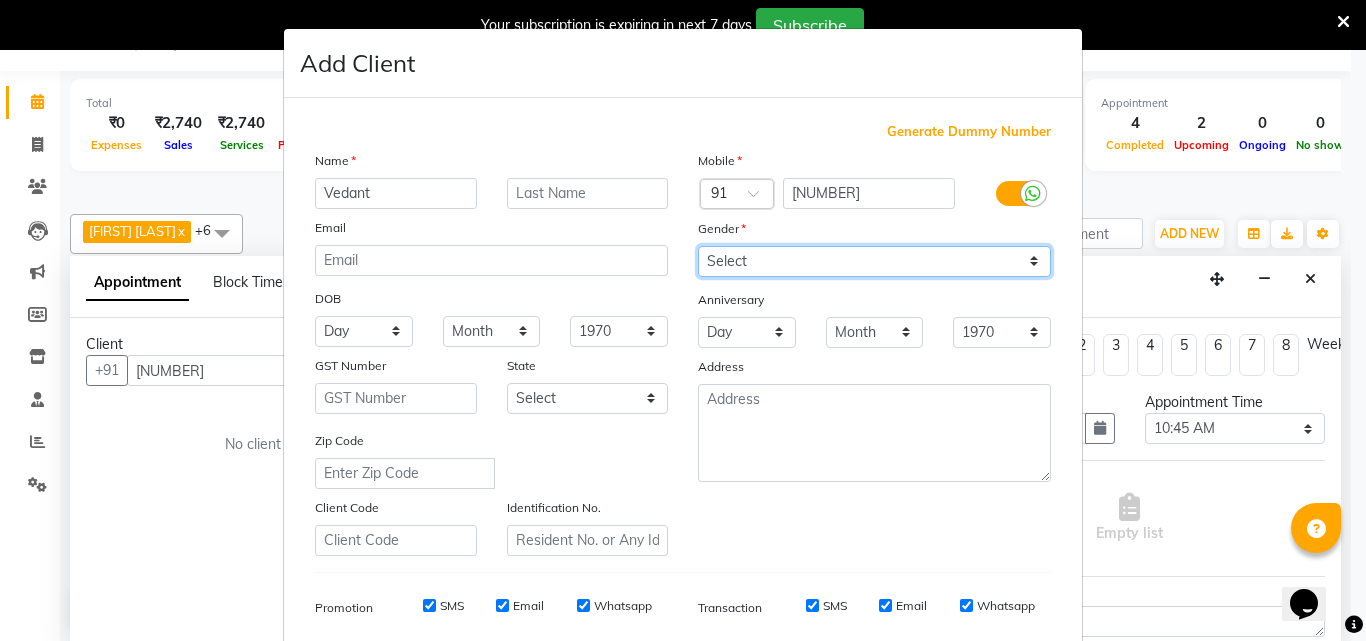 select on "male" 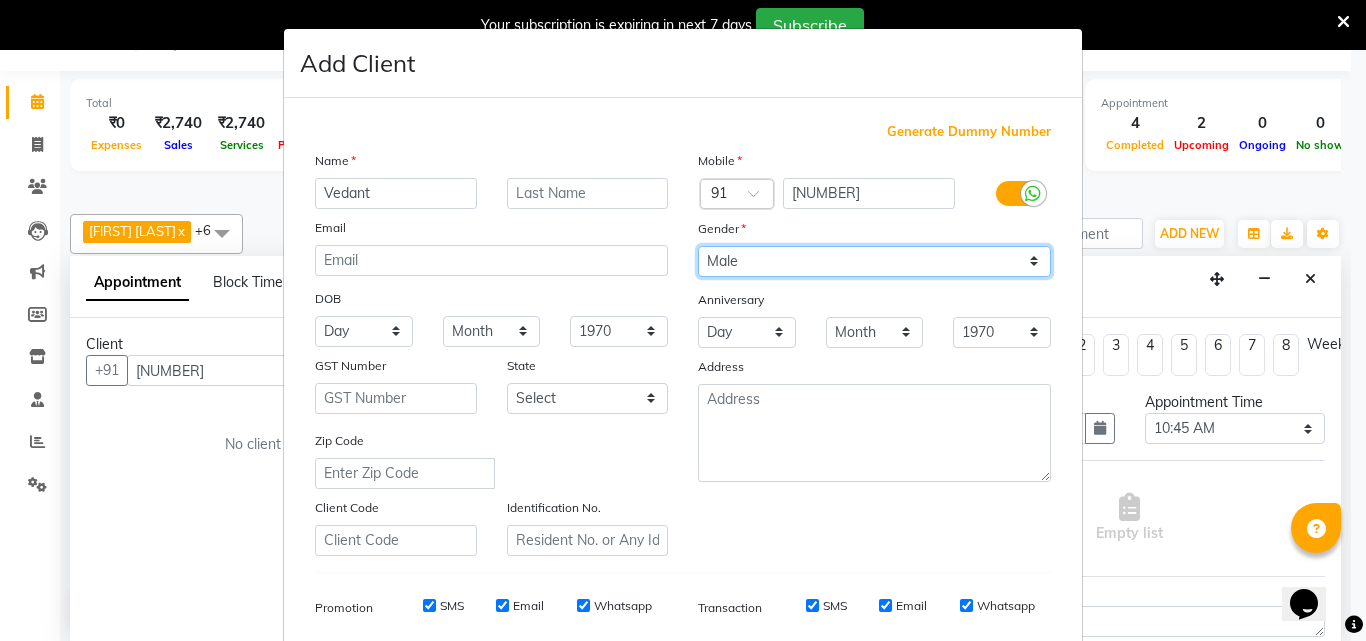 click on "Select Male Female Other Prefer Not To Say" at bounding box center [874, 261] 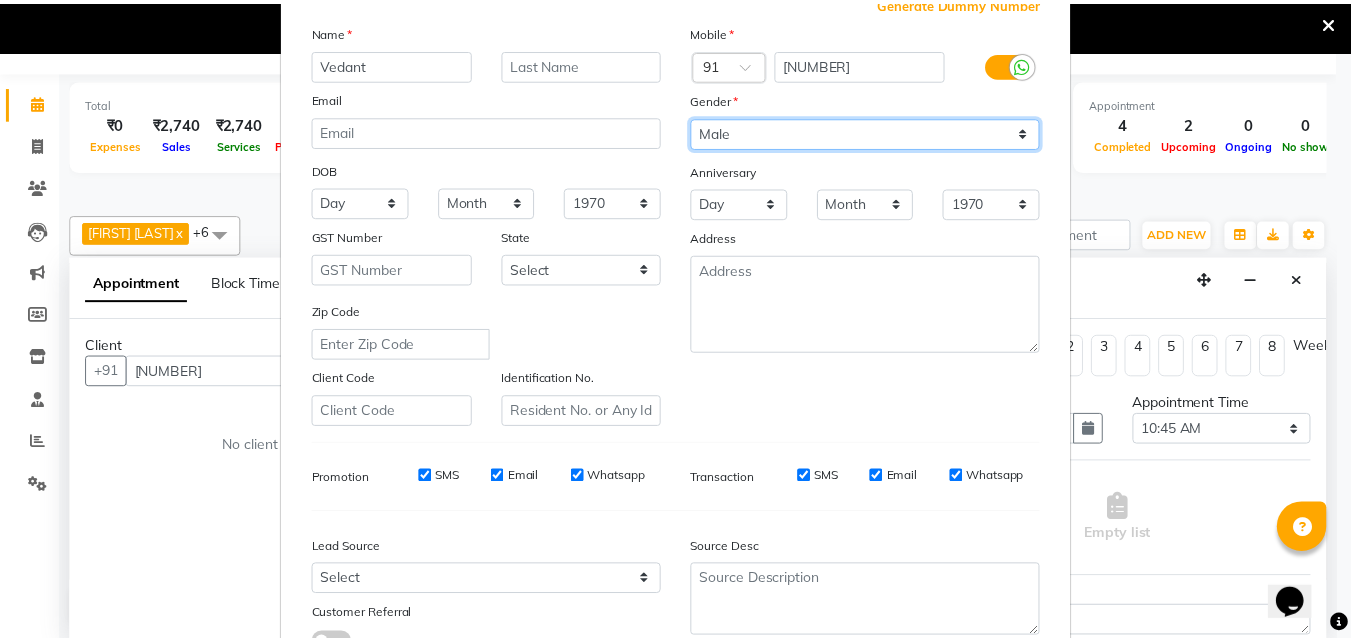 scroll, scrollTop: 282, scrollLeft: 0, axis: vertical 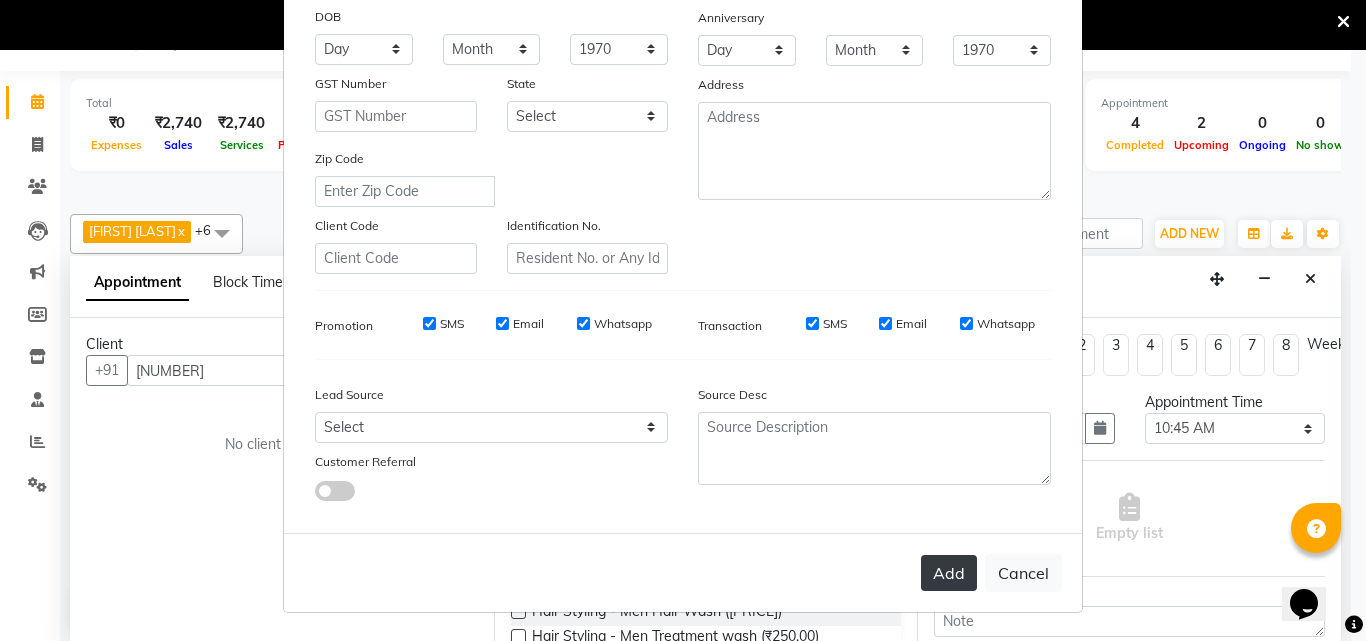 click on "Add" at bounding box center (949, 573) 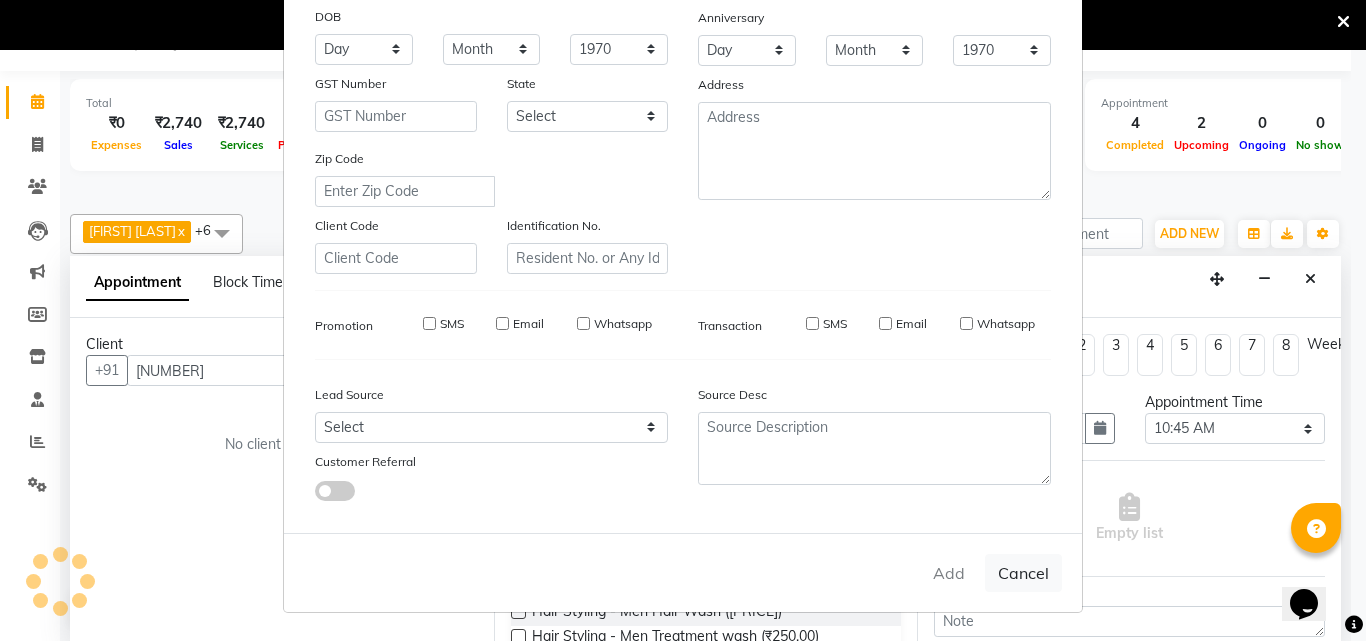 type on "93******34" 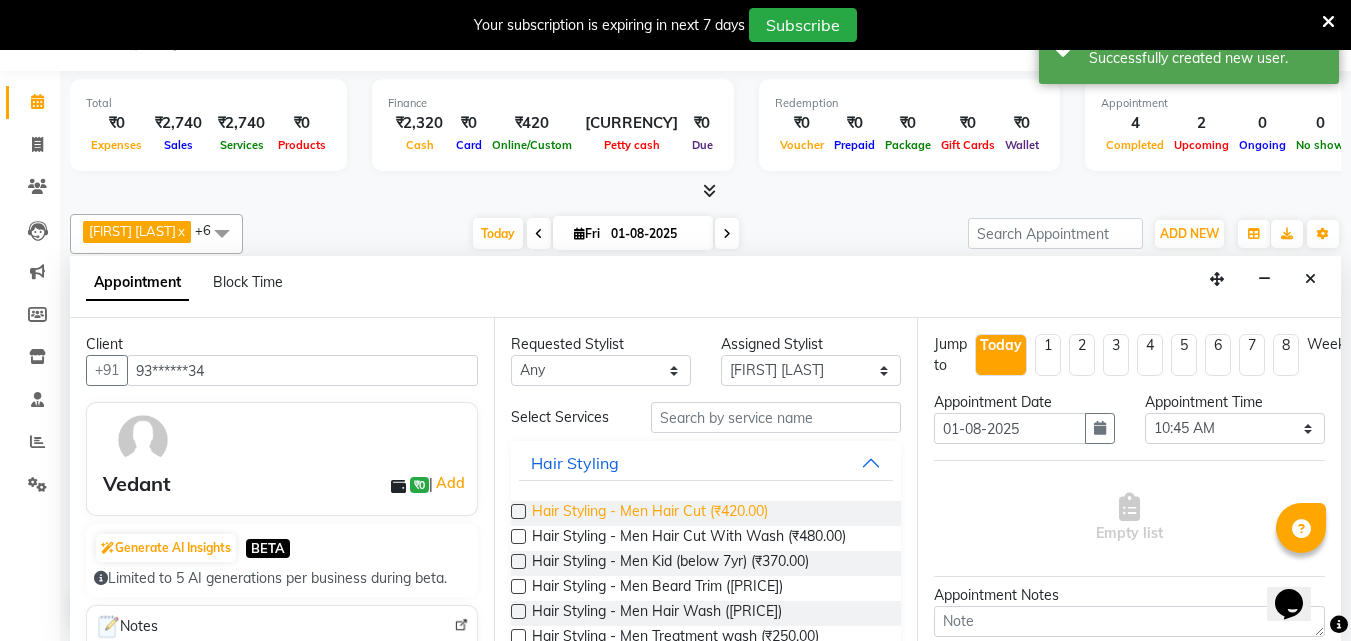 click on "Hair Styling - Men Hair Cut (₹420.00)" at bounding box center [650, 513] 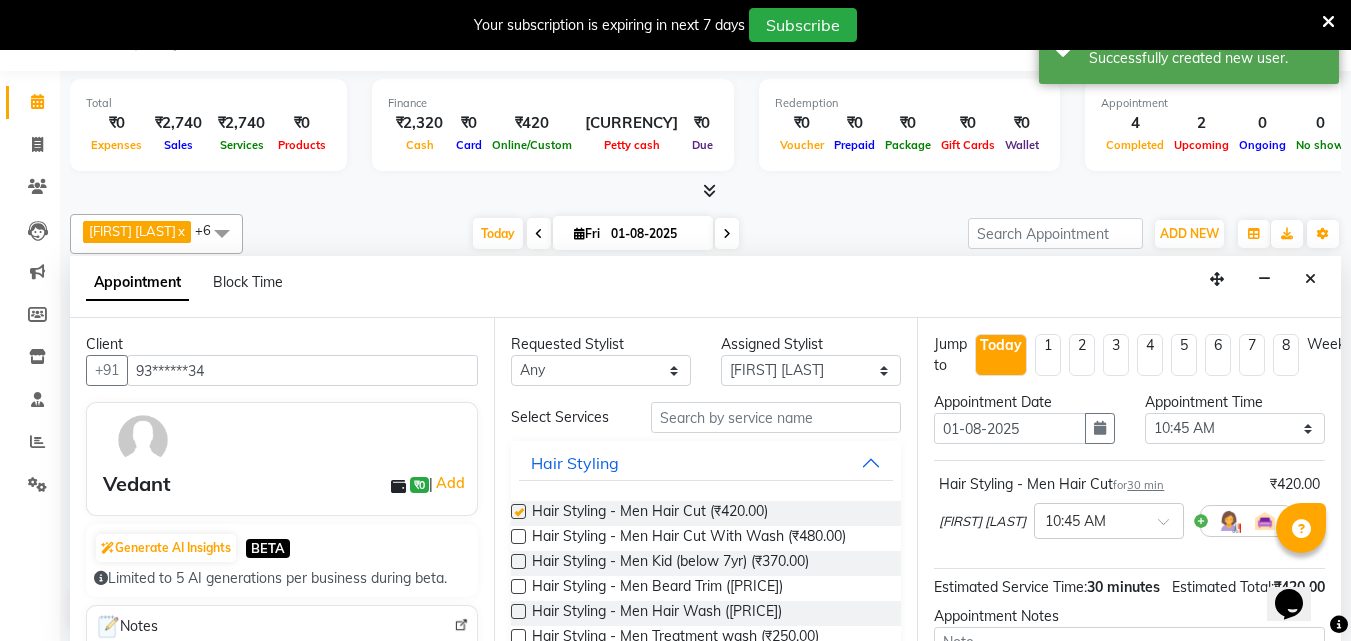 checkbox on "false" 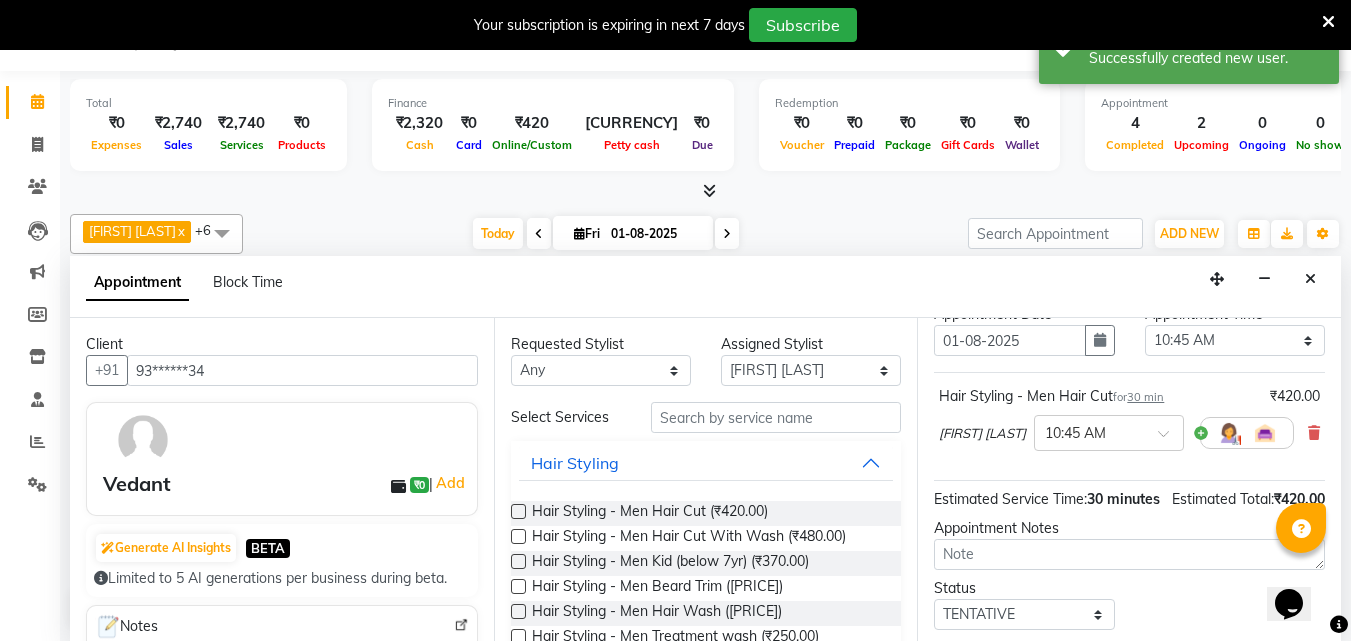 scroll, scrollTop: 239, scrollLeft: 0, axis: vertical 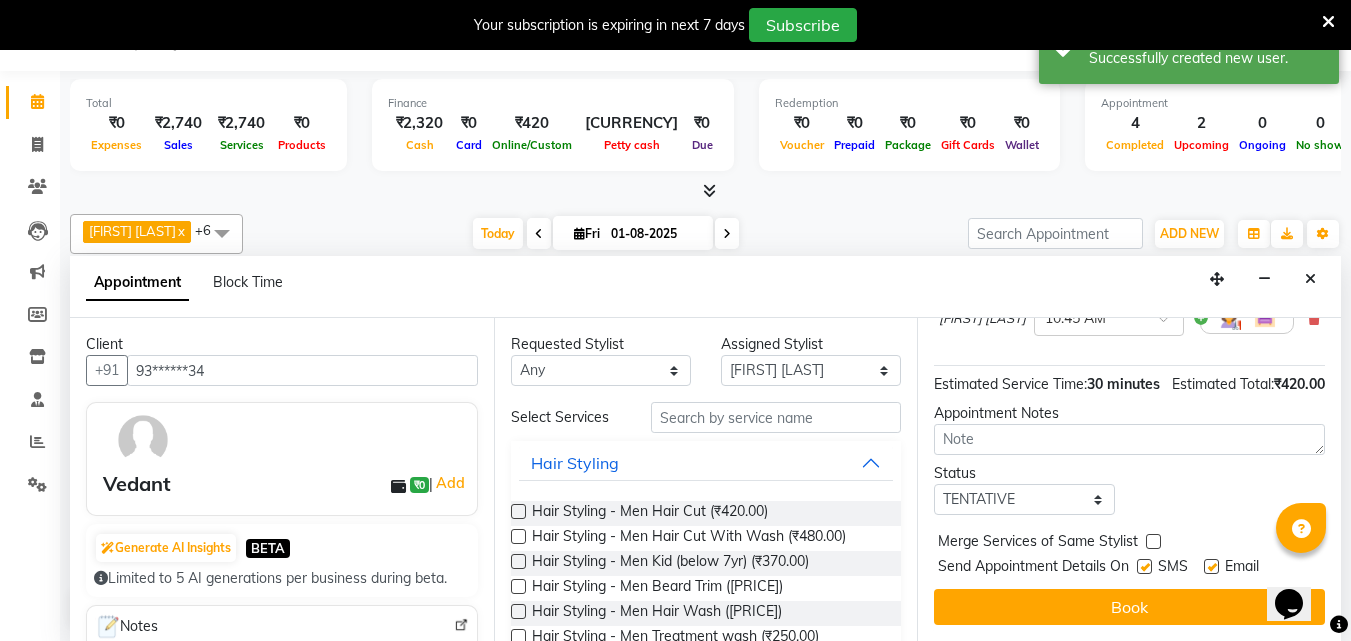 click at bounding box center [1144, 566] 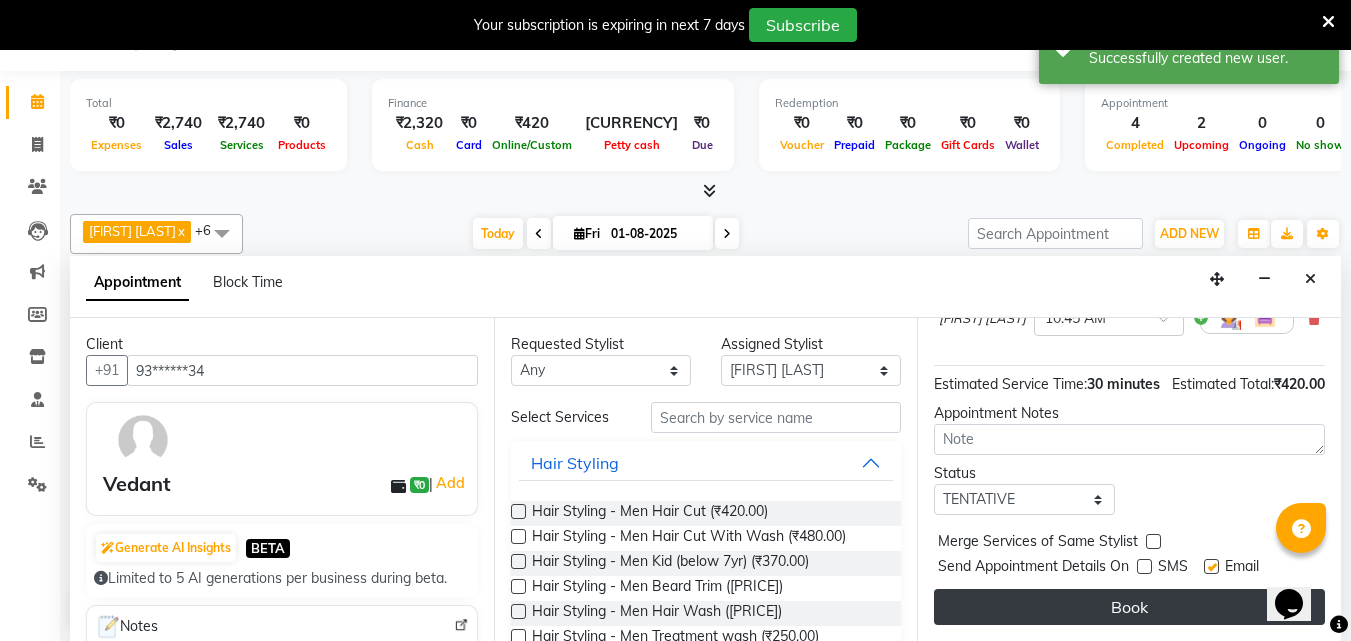 click on "Book" at bounding box center [1129, 607] 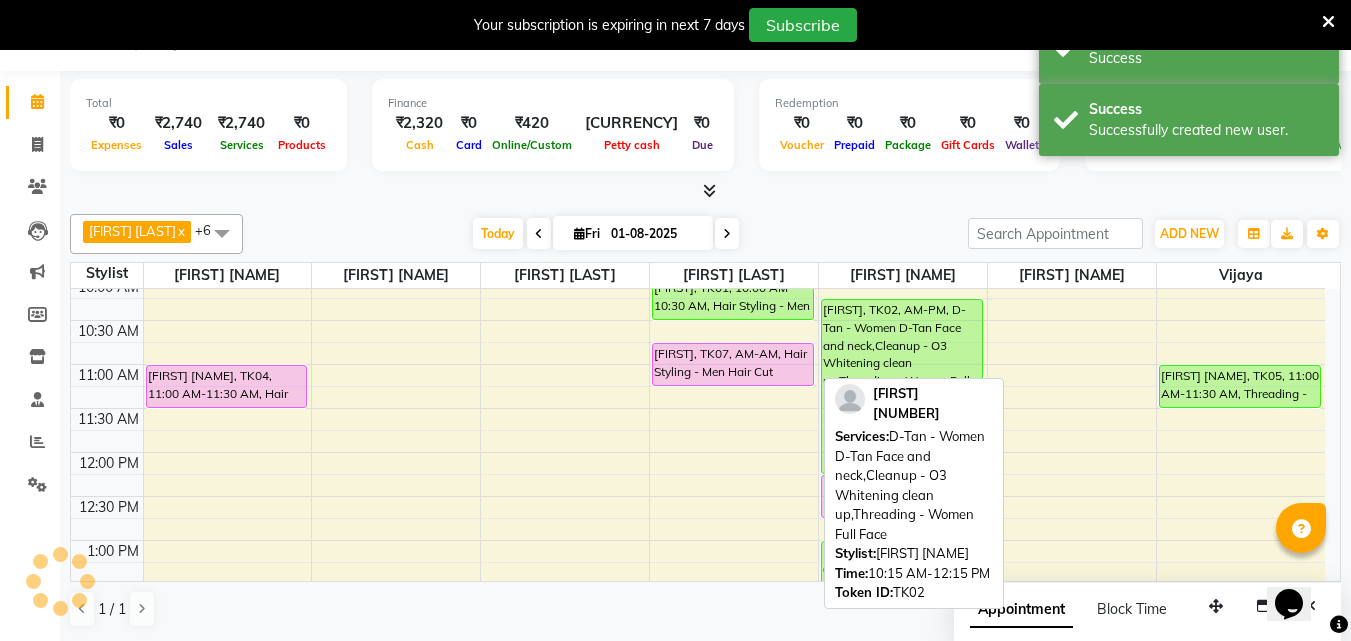 scroll, scrollTop: 0, scrollLeft: 0, axis: both 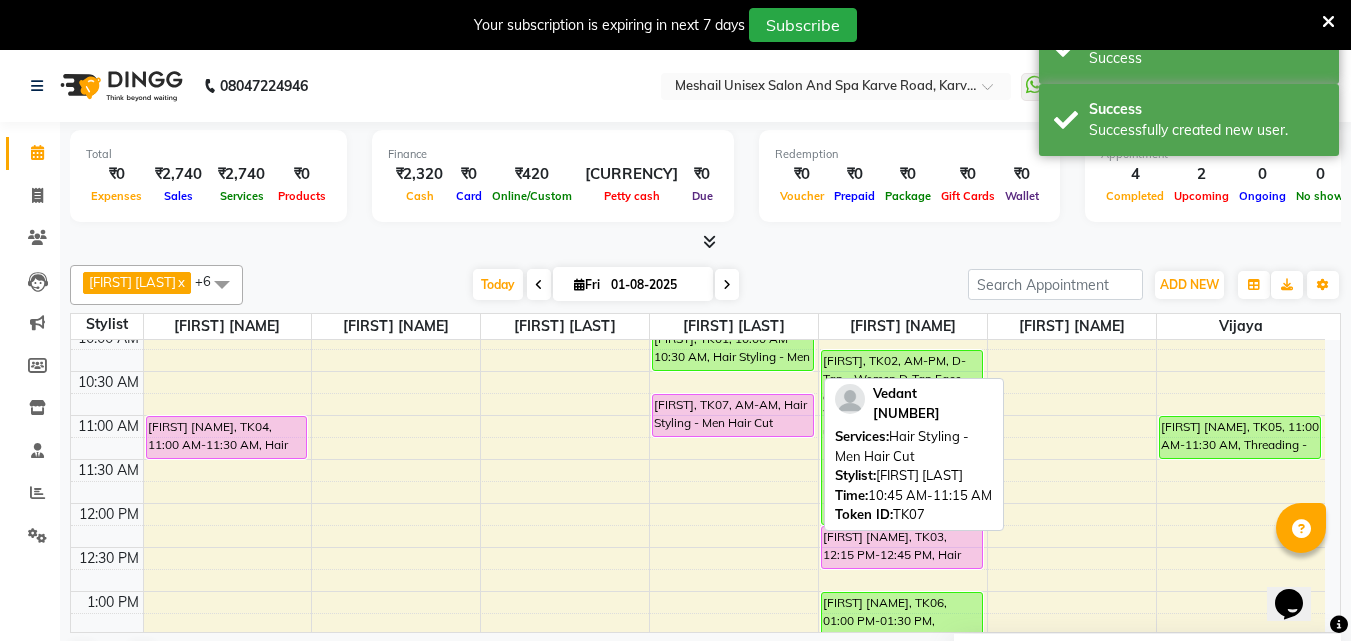 click on "[FIRST], TK07, AM-AM, Hair Styling - Men Hair Cut" at bounding box center [733, 415] 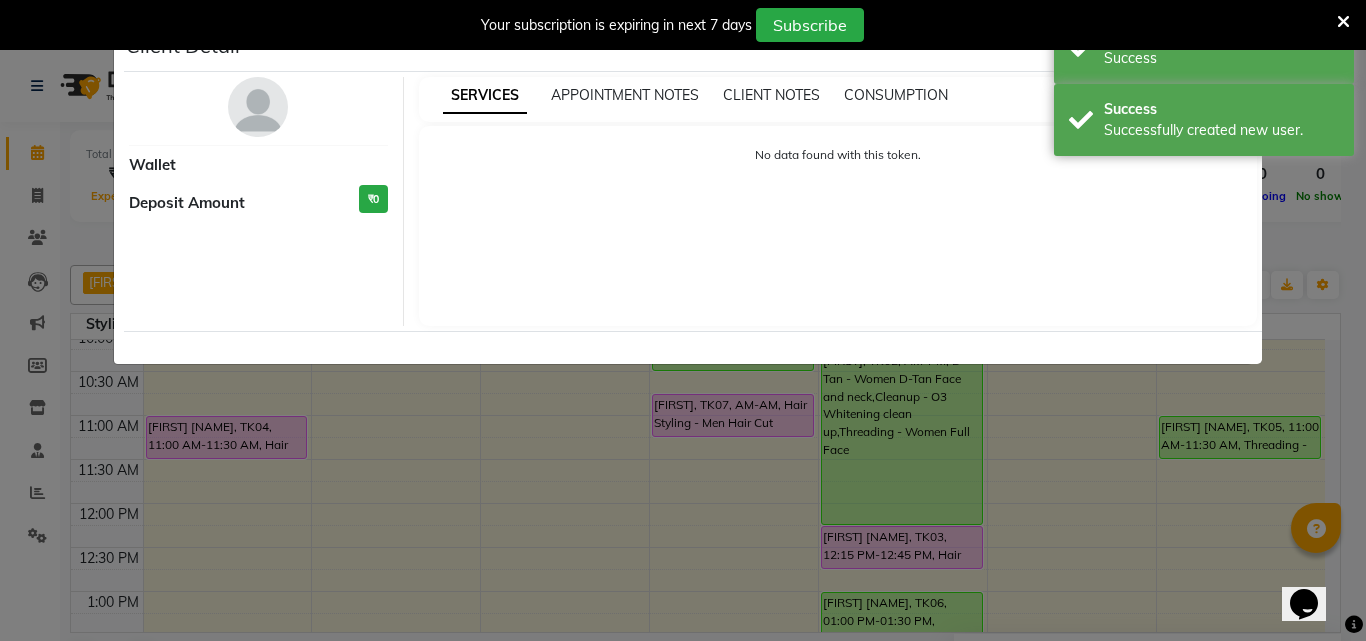 select on "7" 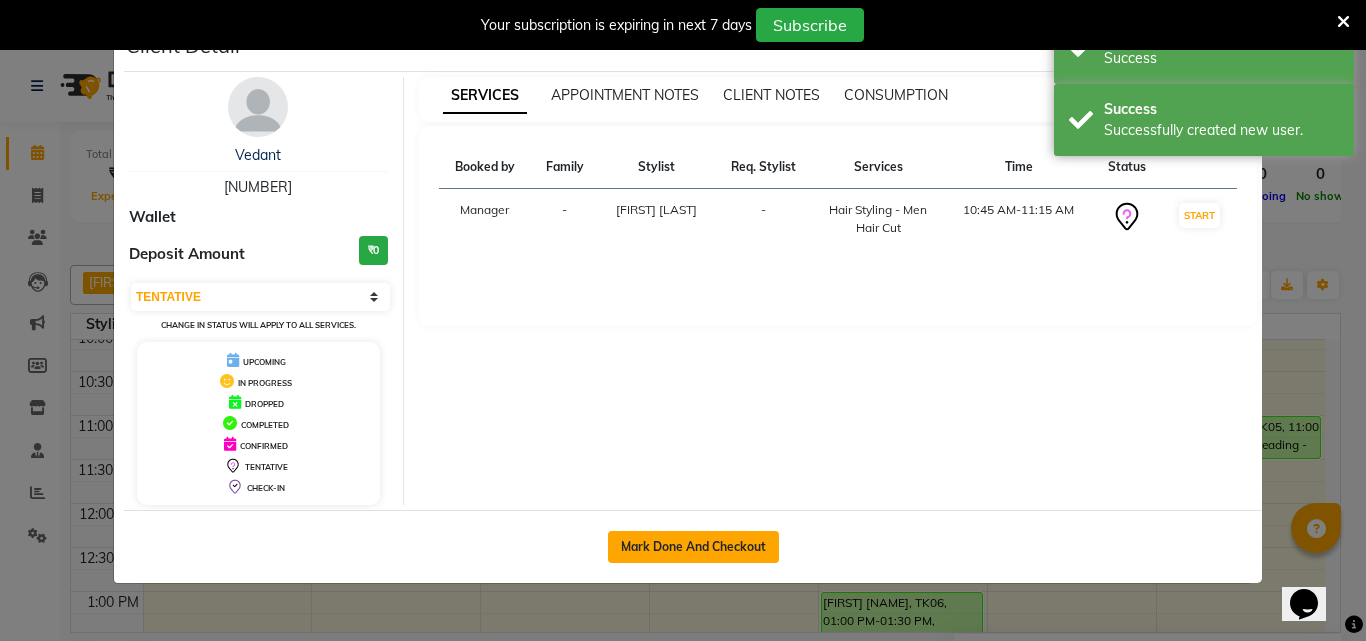 click on "Mark Done And Checkout" 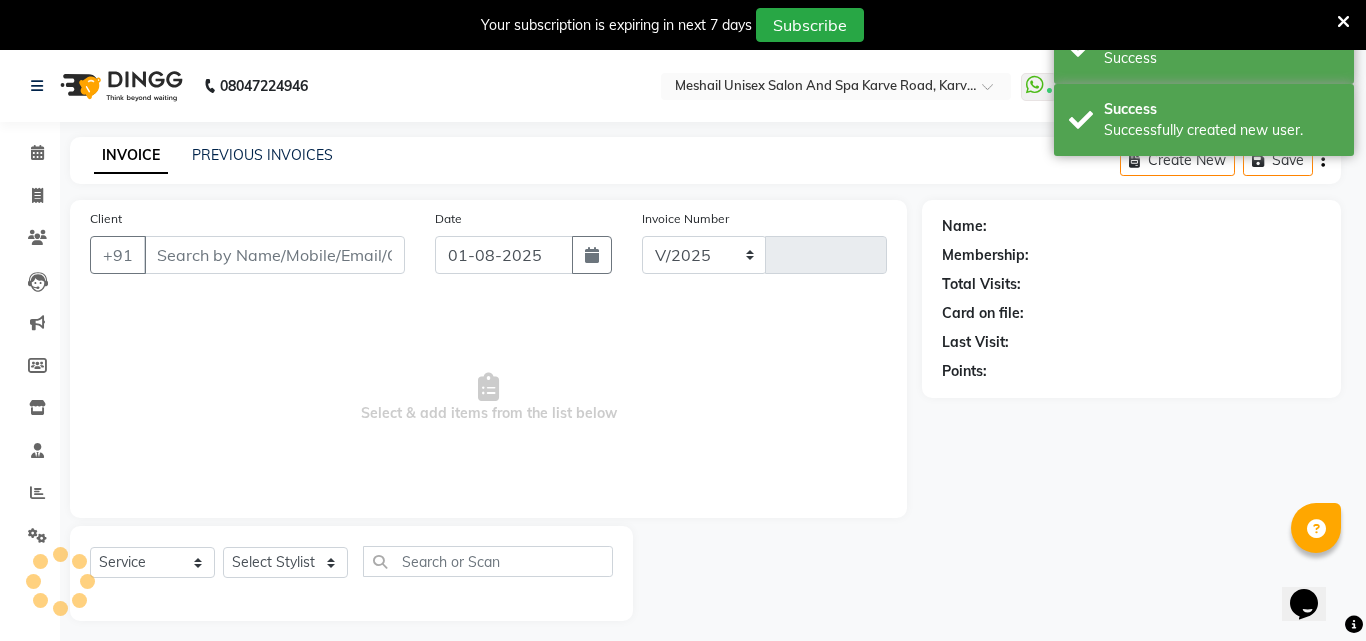 select on "6713" 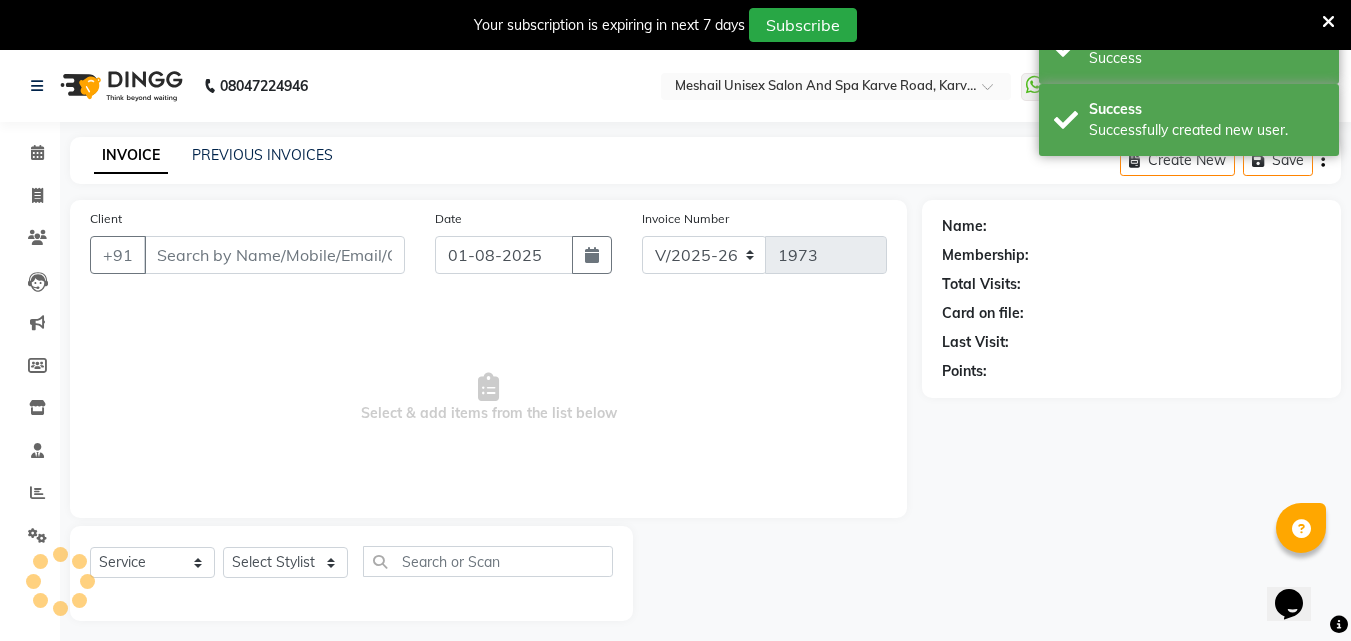 type on "93******34" 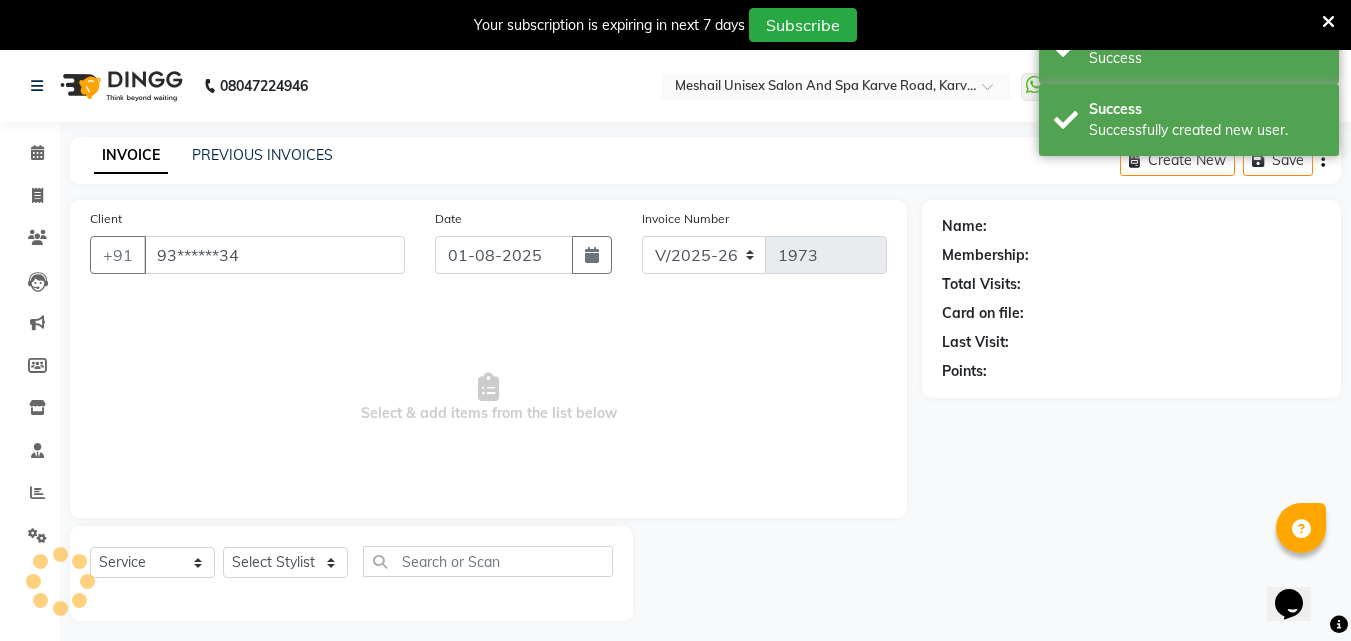 select on "52969" 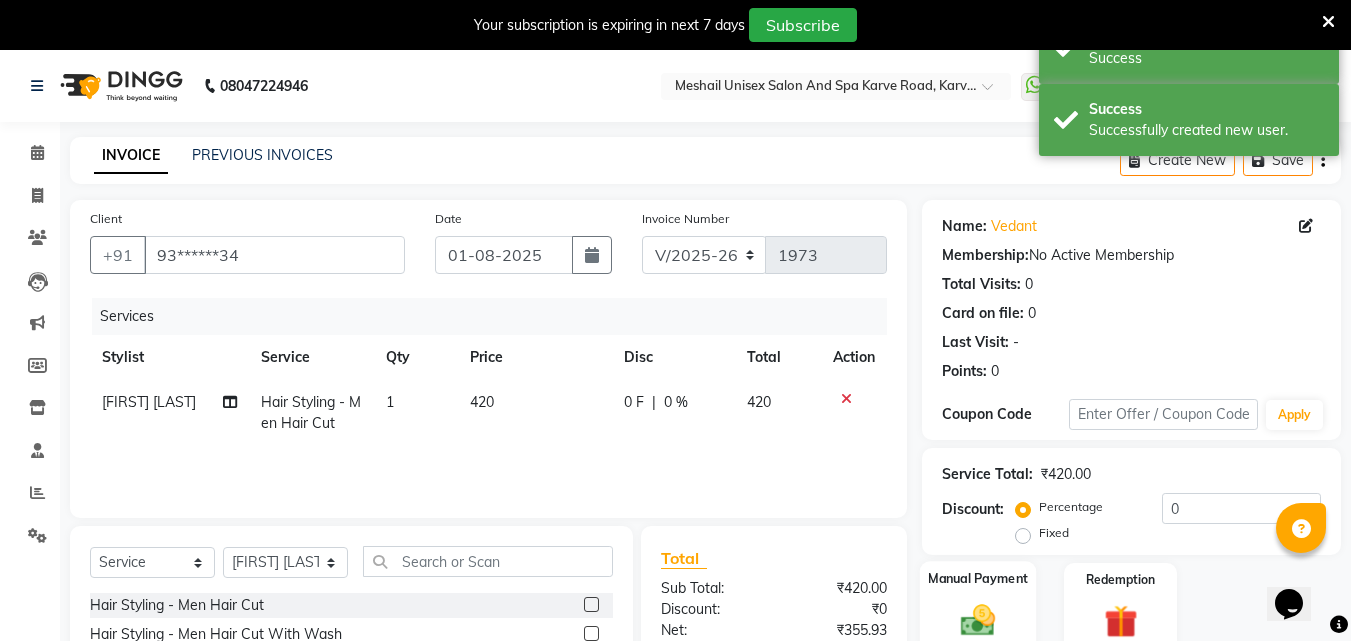 scroll, scrollTop: 210, scrollLeft: 0, axis: vertical 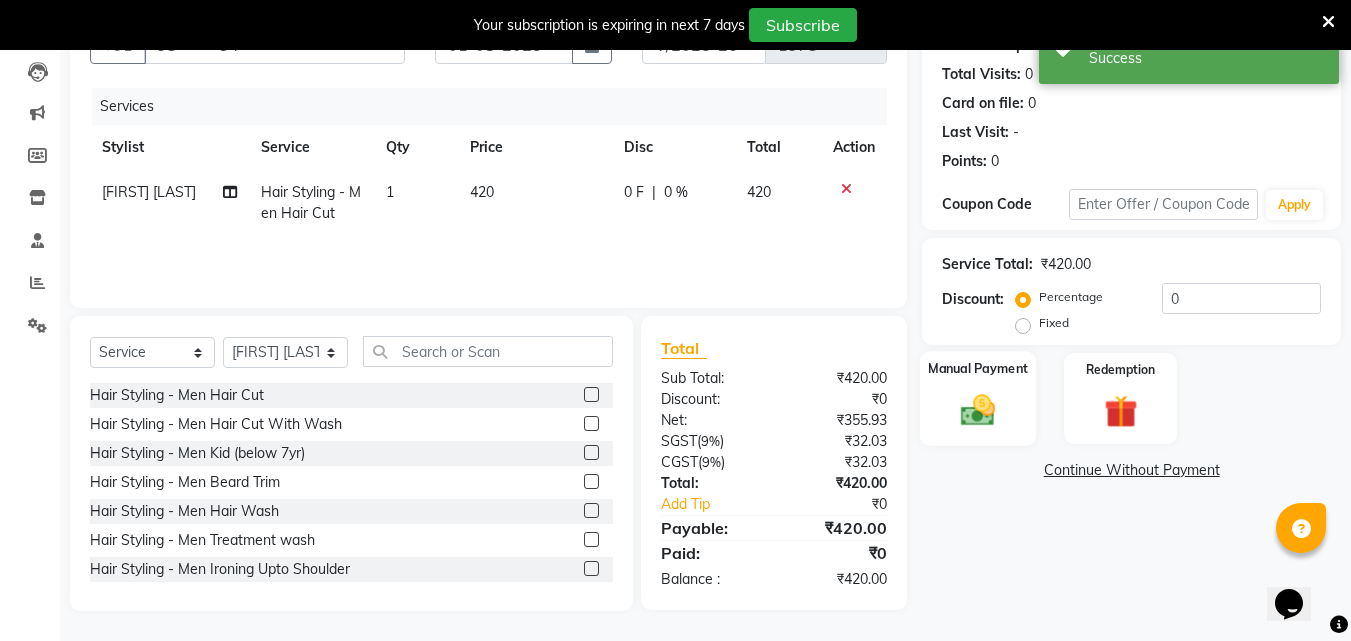 click on "Manual Payment" 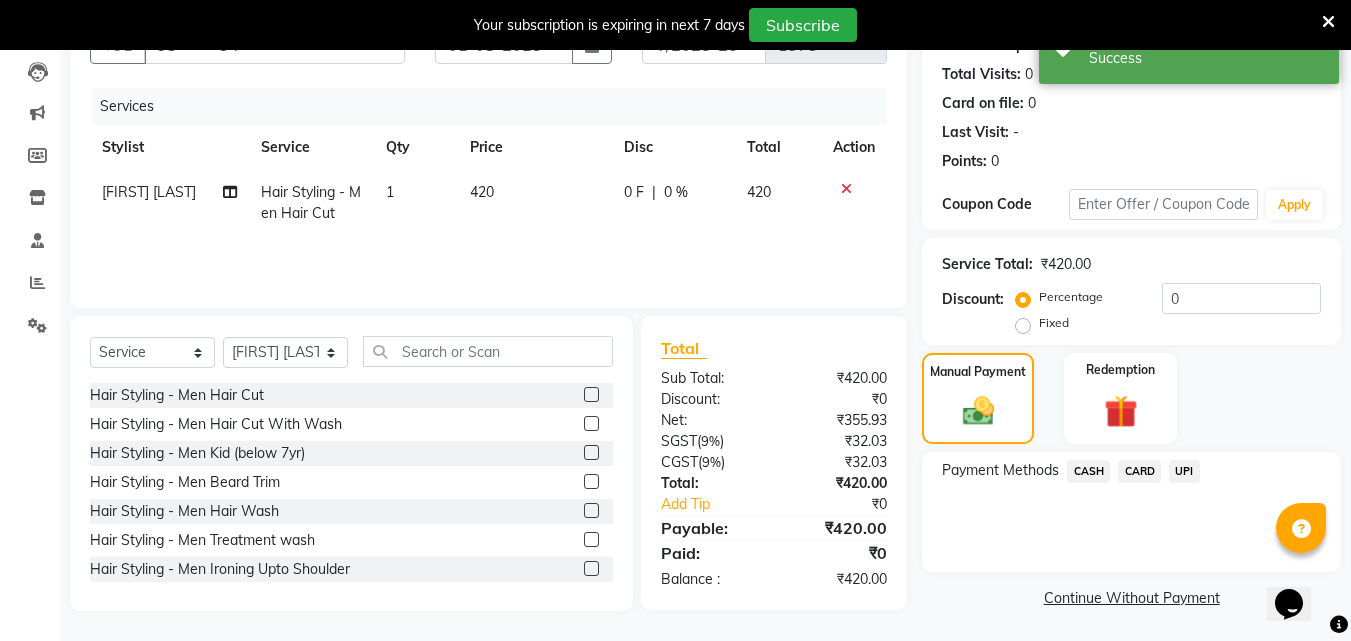 click on "UPI" 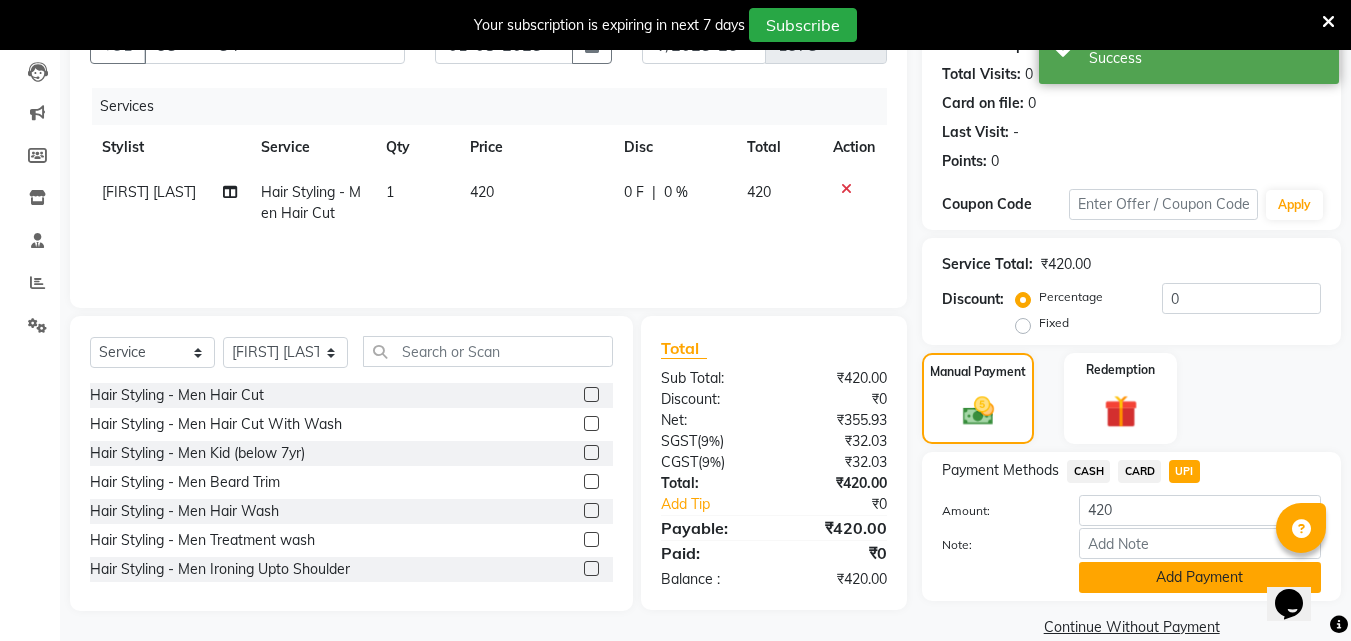 click on "Add Payment" 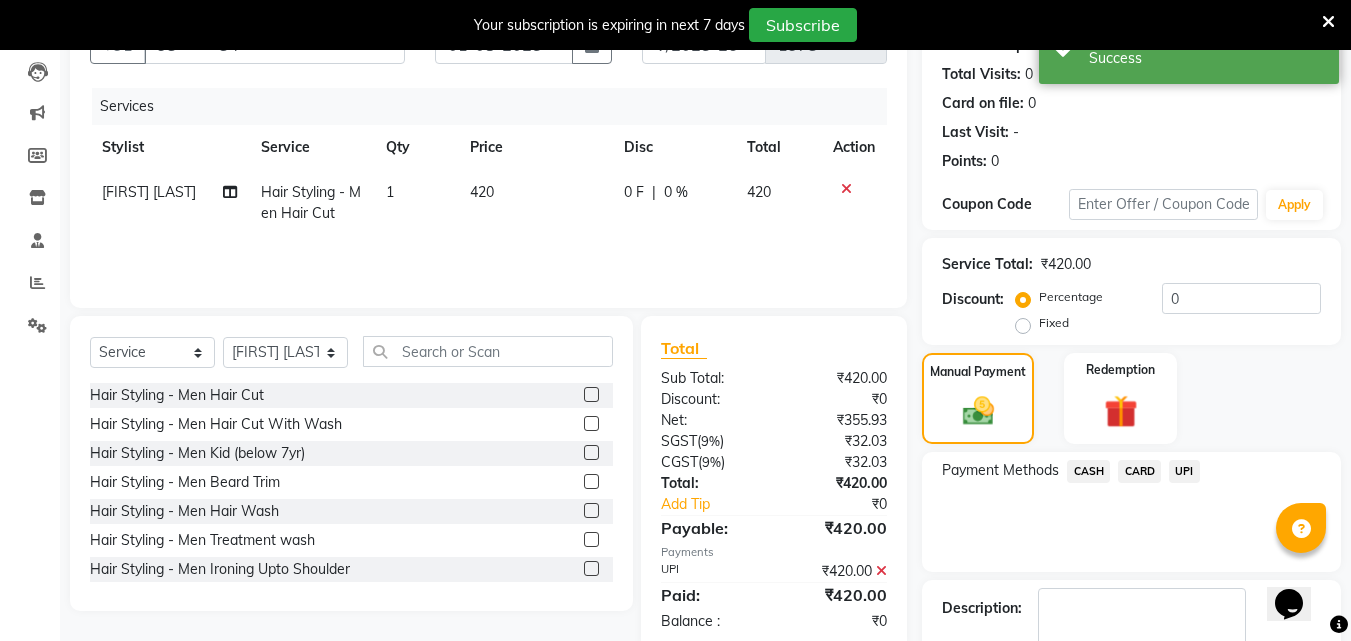 scroll, scrollTop: 325, scrollLeft: 0, axis: vertical 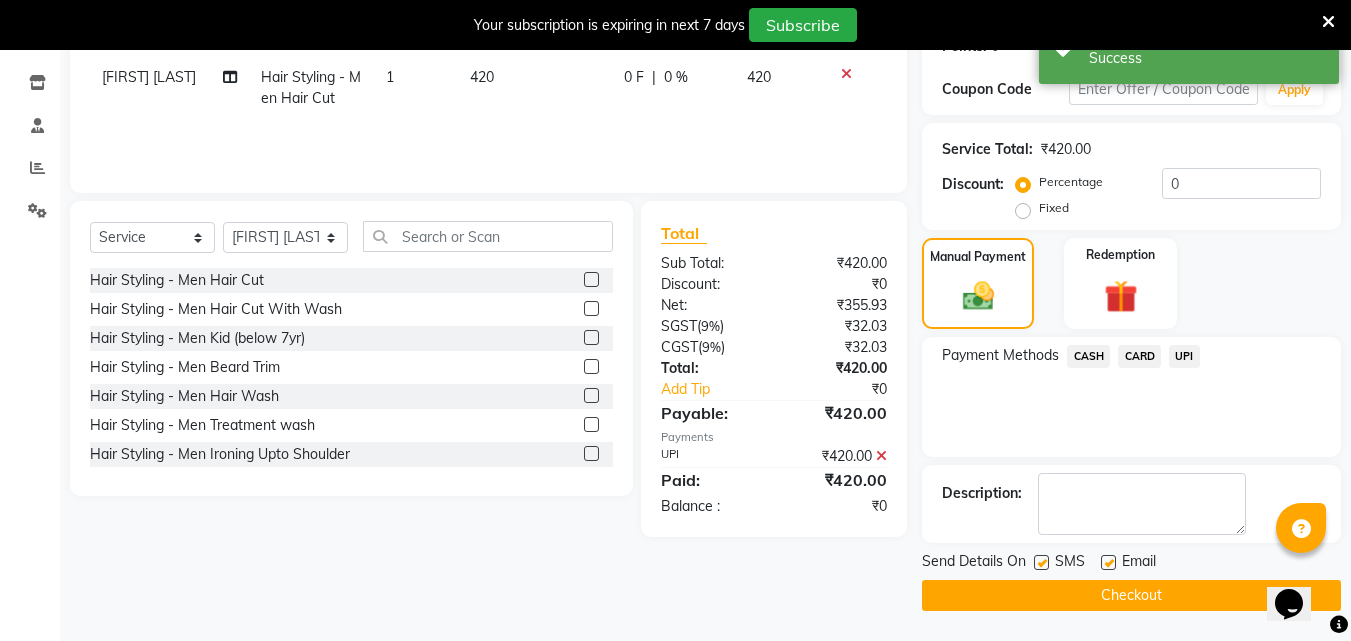click 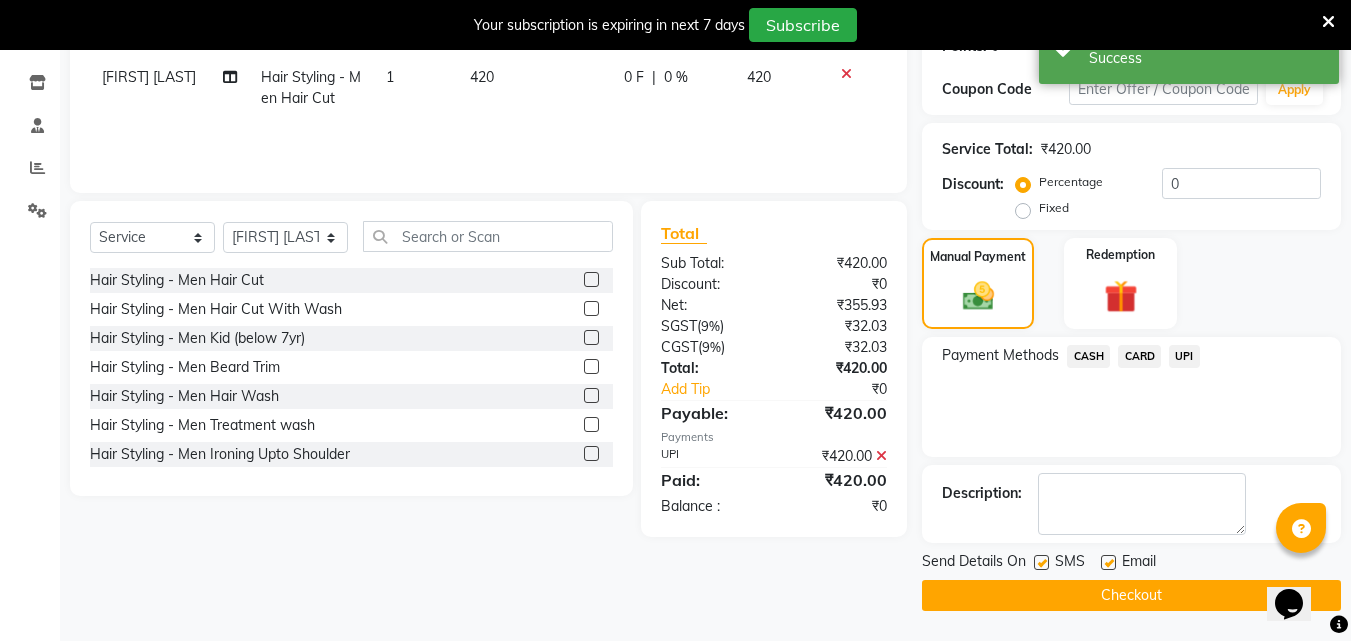 checkbox on "false" 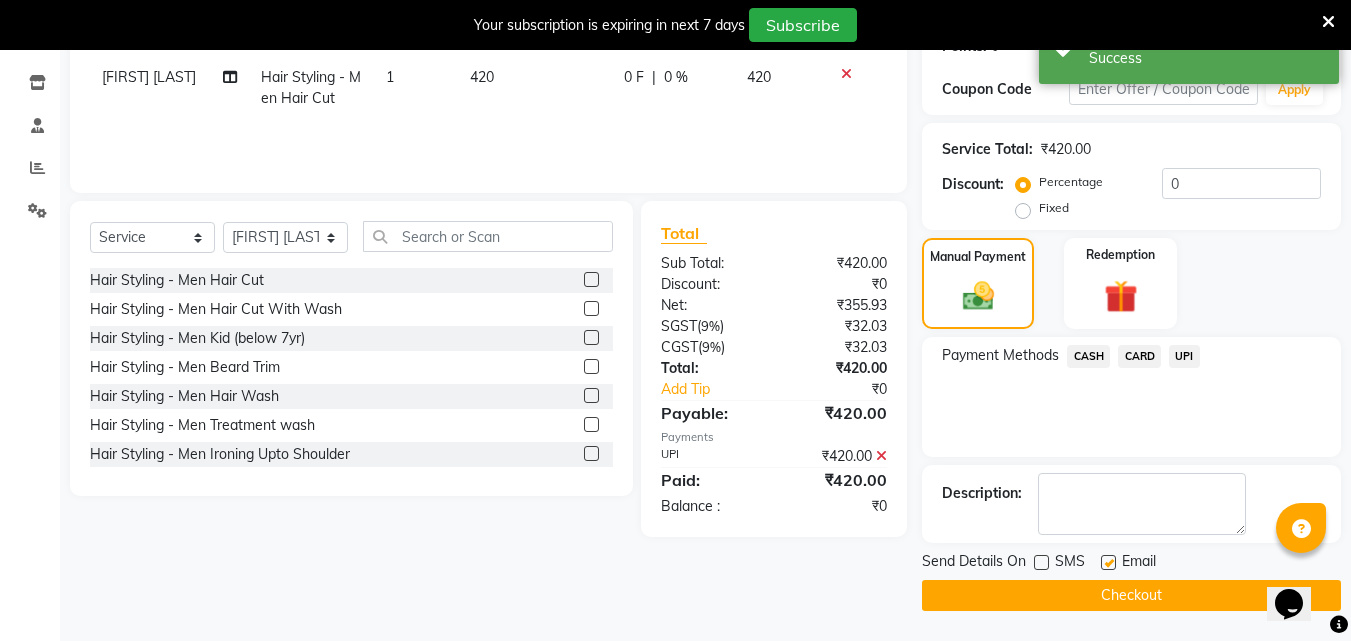 click on "Checkout" 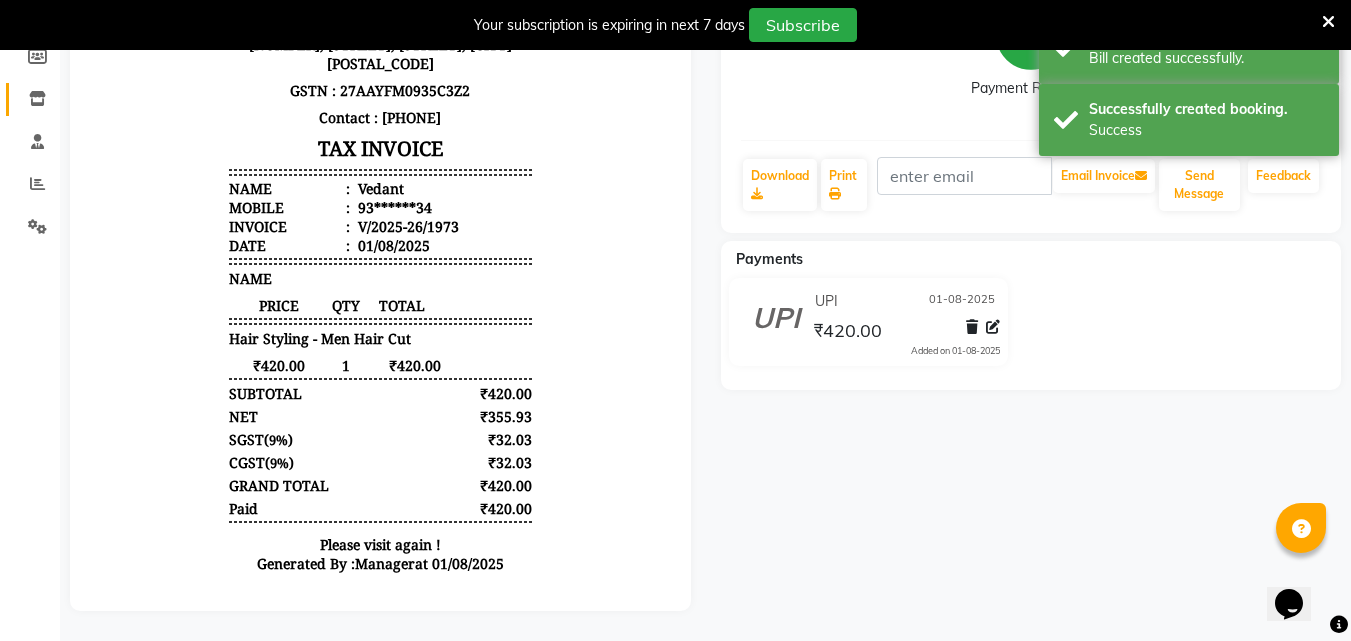 scroll, scrollTop: 0, scrollLeft: 0, axis: both 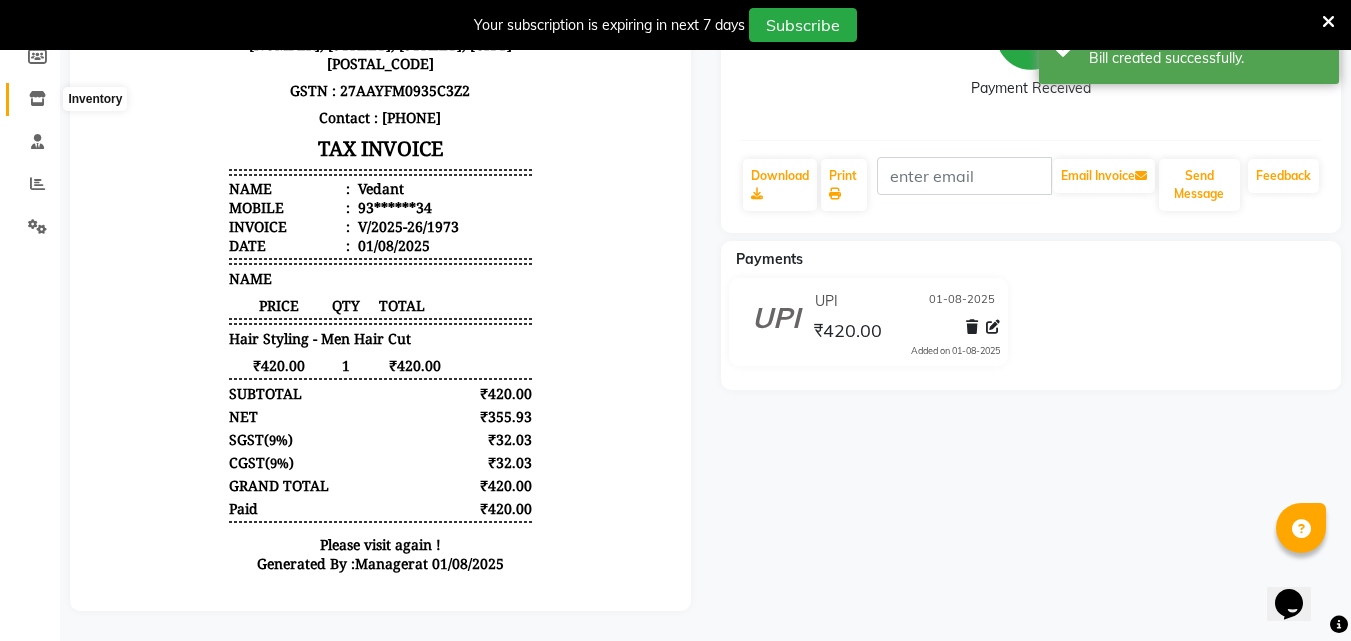 click 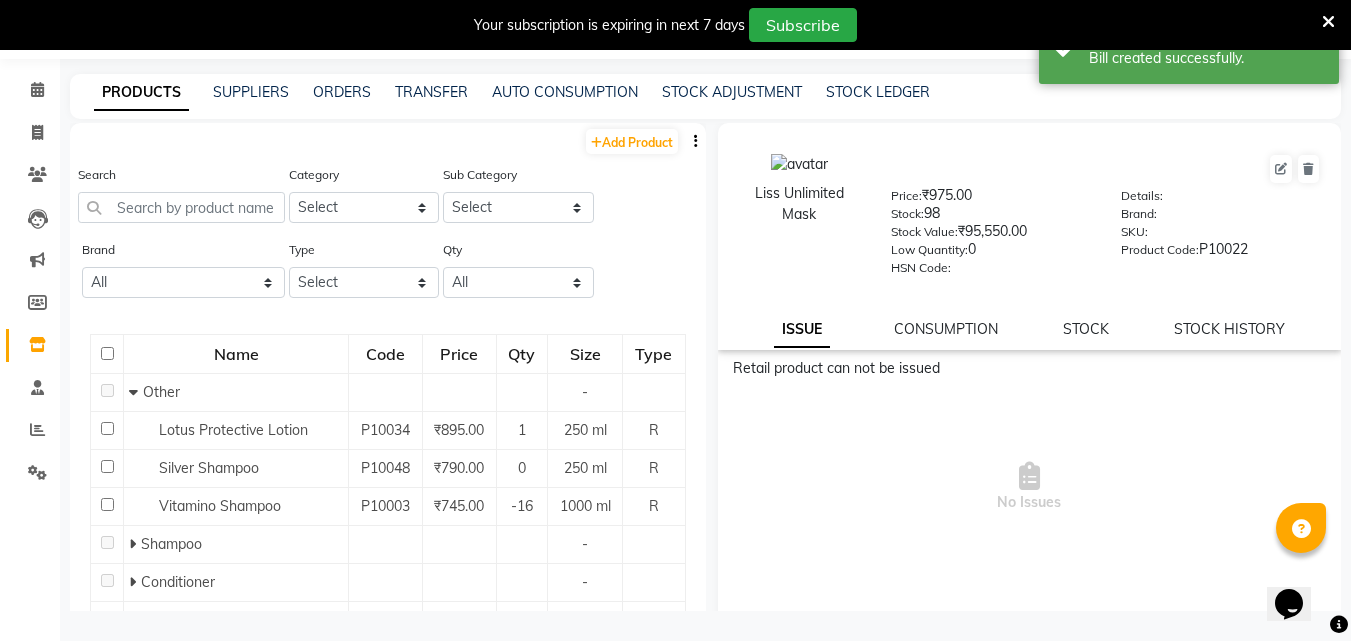 scroll, scrollTop: 0, scrollLeft: 0, axis: both 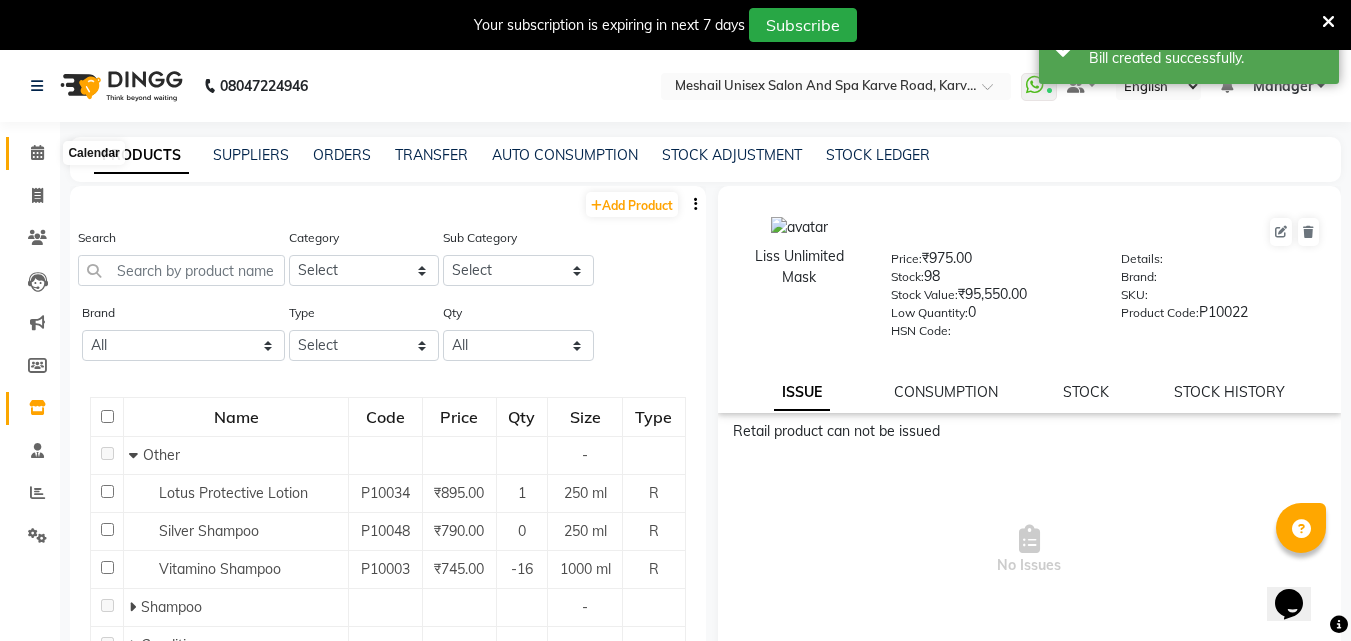 click 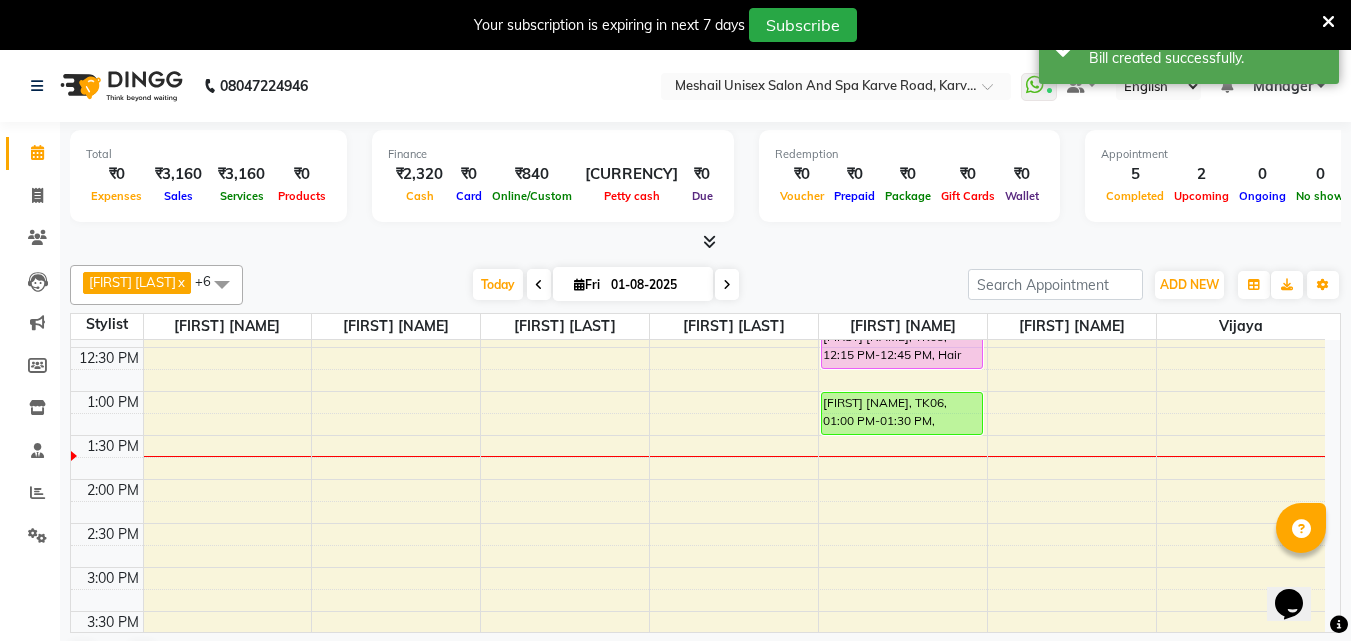 scroll, scrollTop: 200, scrollLeft: 0, axis: vertical 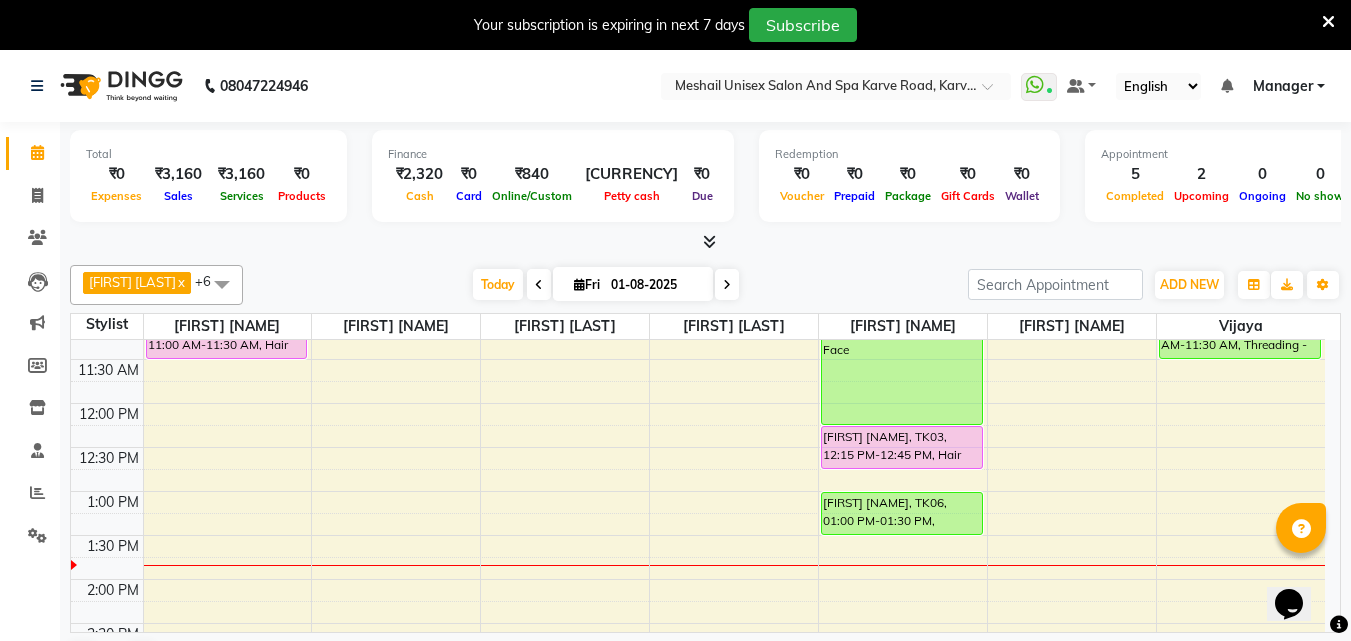 click at bounding box center [1328, 22] 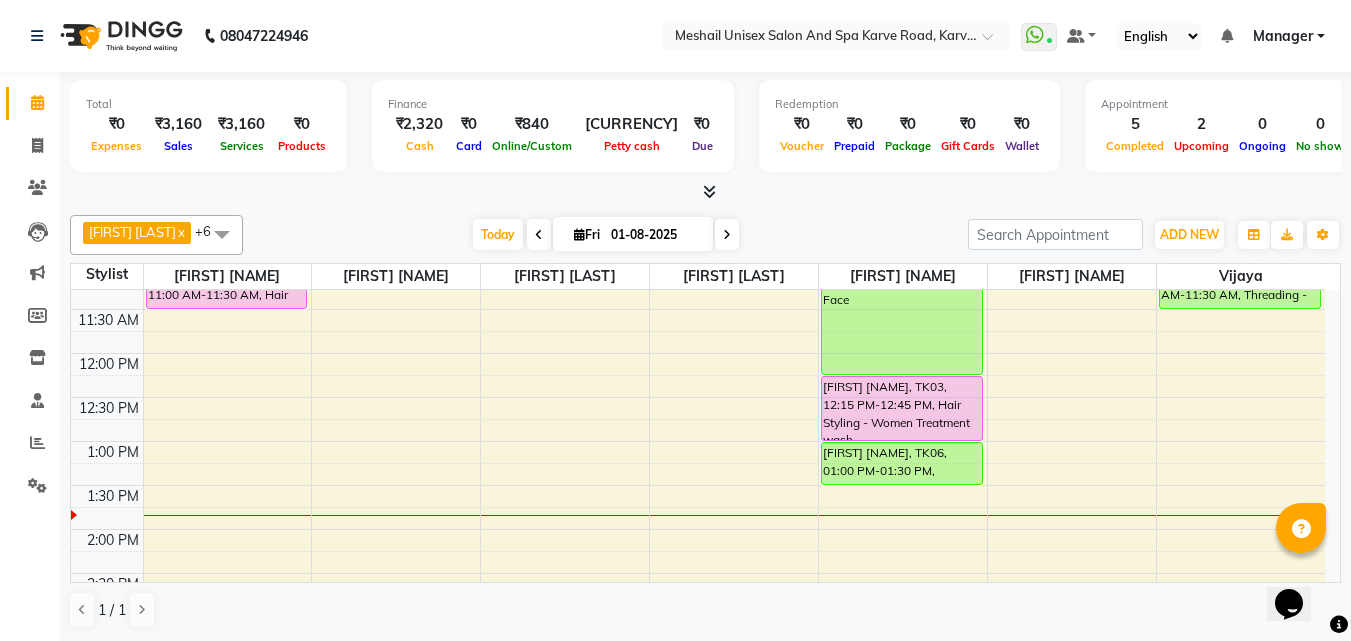 click on "[FIRST], TK02, 10:15 AM-12:15 PM, D-Tan - Women D-Tan Face and neck,Cleanup - O3  Whitening clean up,Threading - Women Full Face    [FIRST] [NAME], TK03, 12:15 PM-12:45 PM, Hair Styling - Women Treatment wash    [FIRST] [NAME], TK06, 01:00 PM-01:30 PM, Threading - Women Eye Brows    [FIRST] [NAME], TK03, 12:15 PM-12:45 PM, Hair Styling - Women Treatment wash" at bounding box center (903, 661) 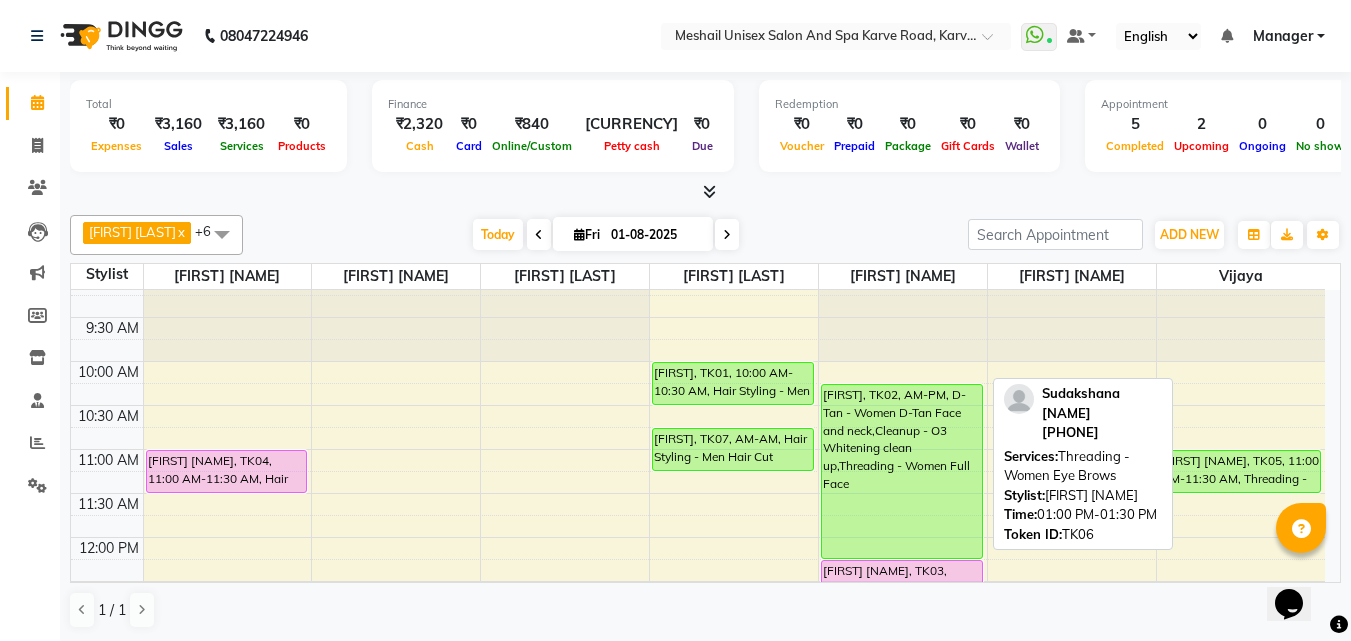 scroll, scrollTop: 0, scrollLeft: 0, axis: both 